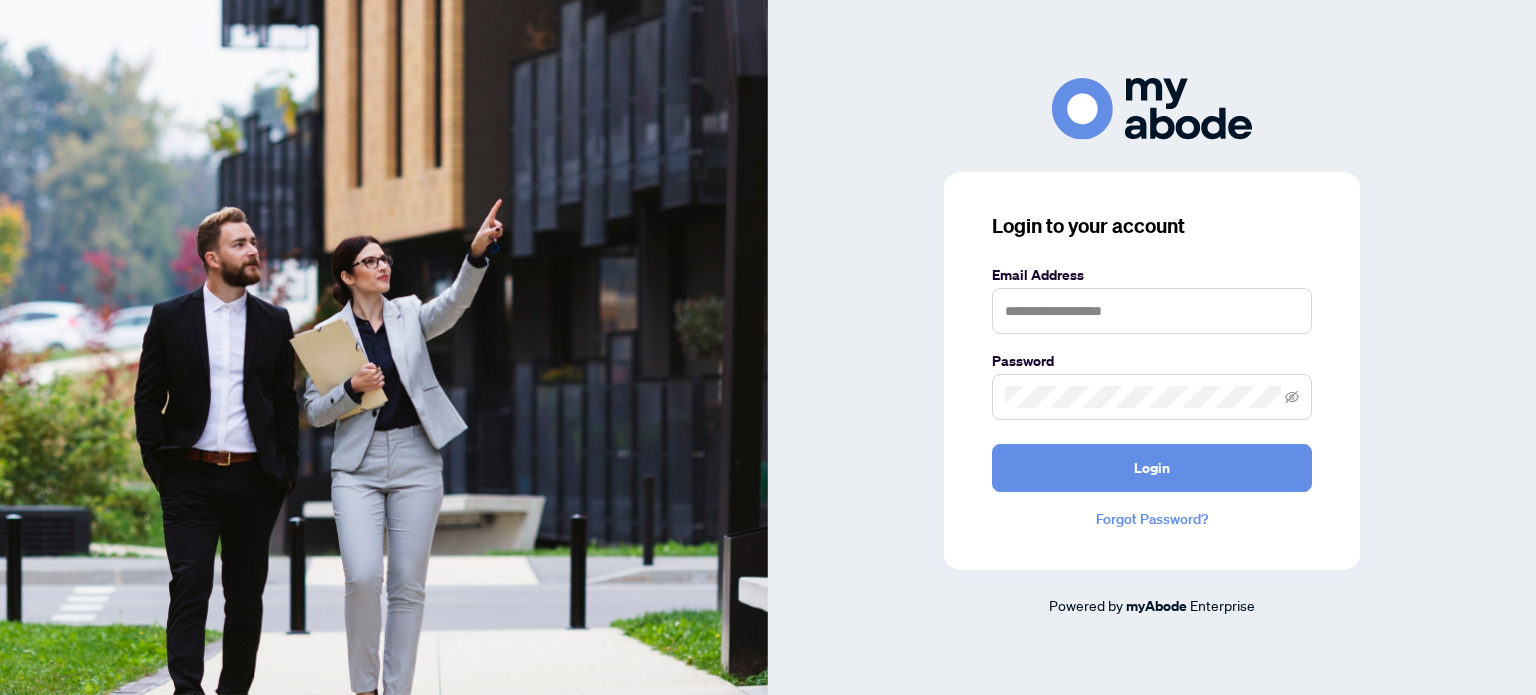 scroll, scrollTop: 0, scrollLeft: 0, axis: both 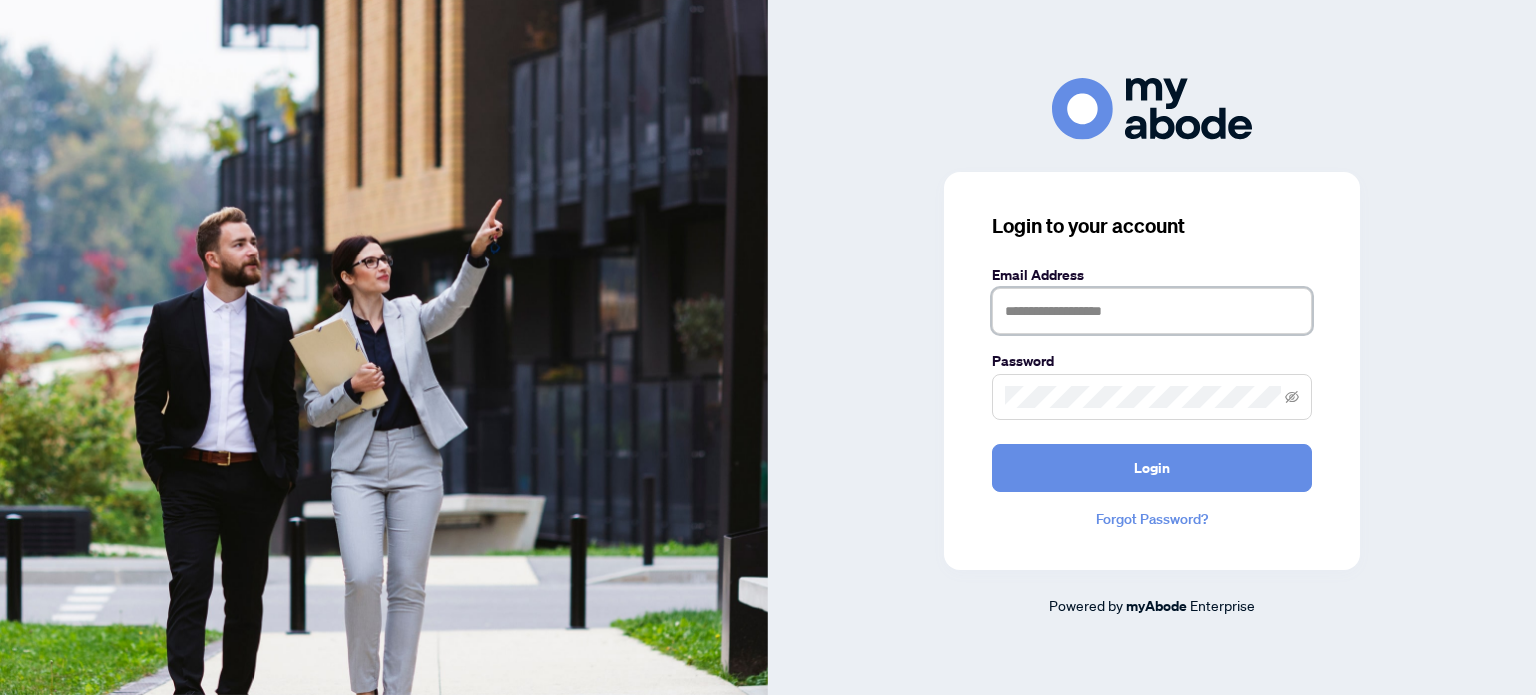 click at bounding box center [1152, 311] 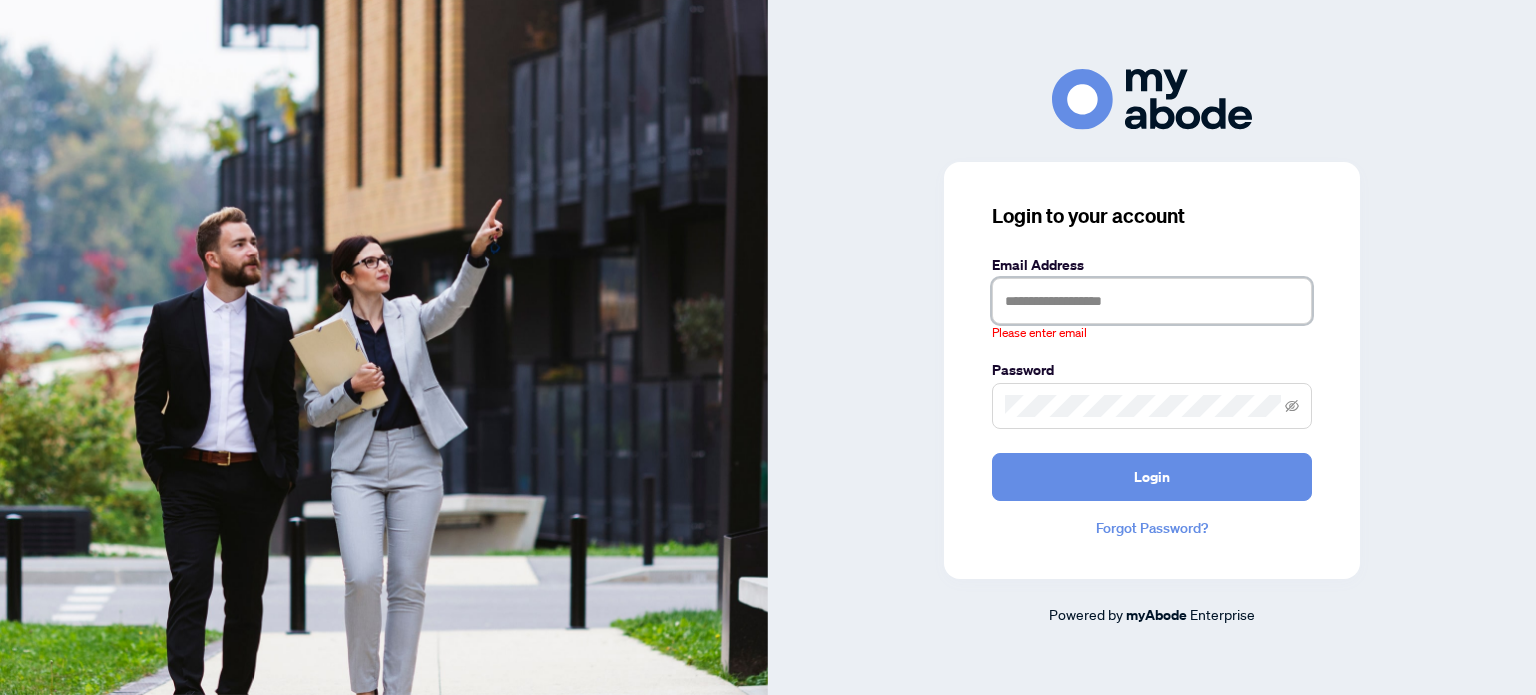 type on "**********" 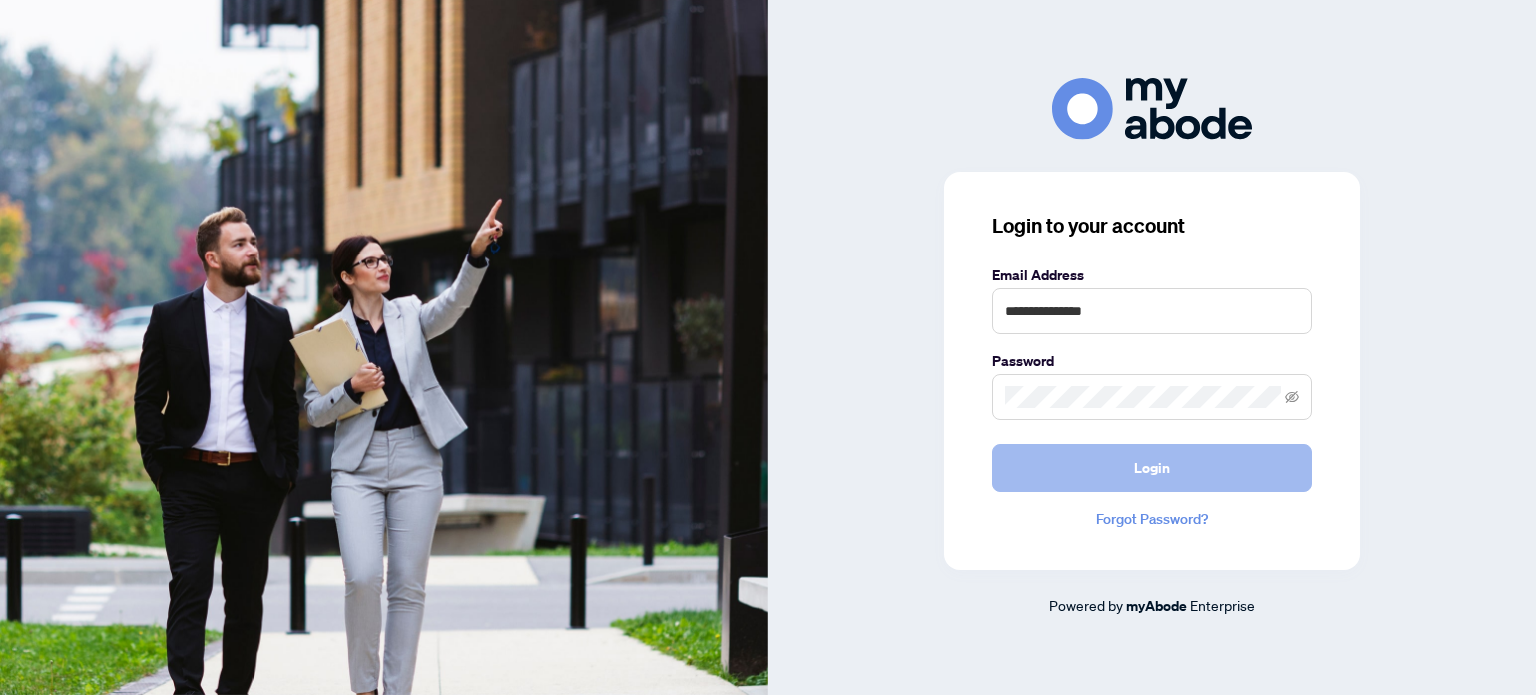 click on "Login" at bounding box center [1152, 468] 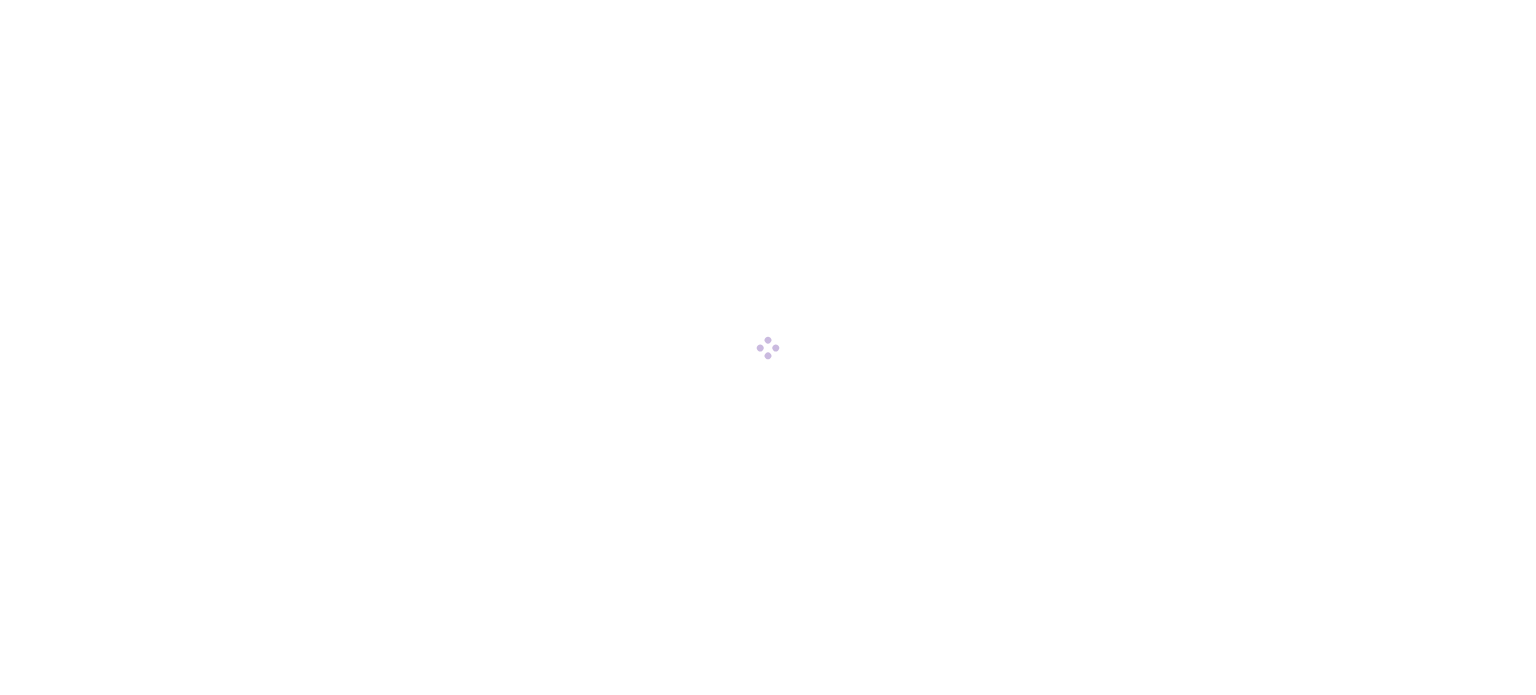 scroll, scrollTop: 0, scrollLeft: 0, axis: both 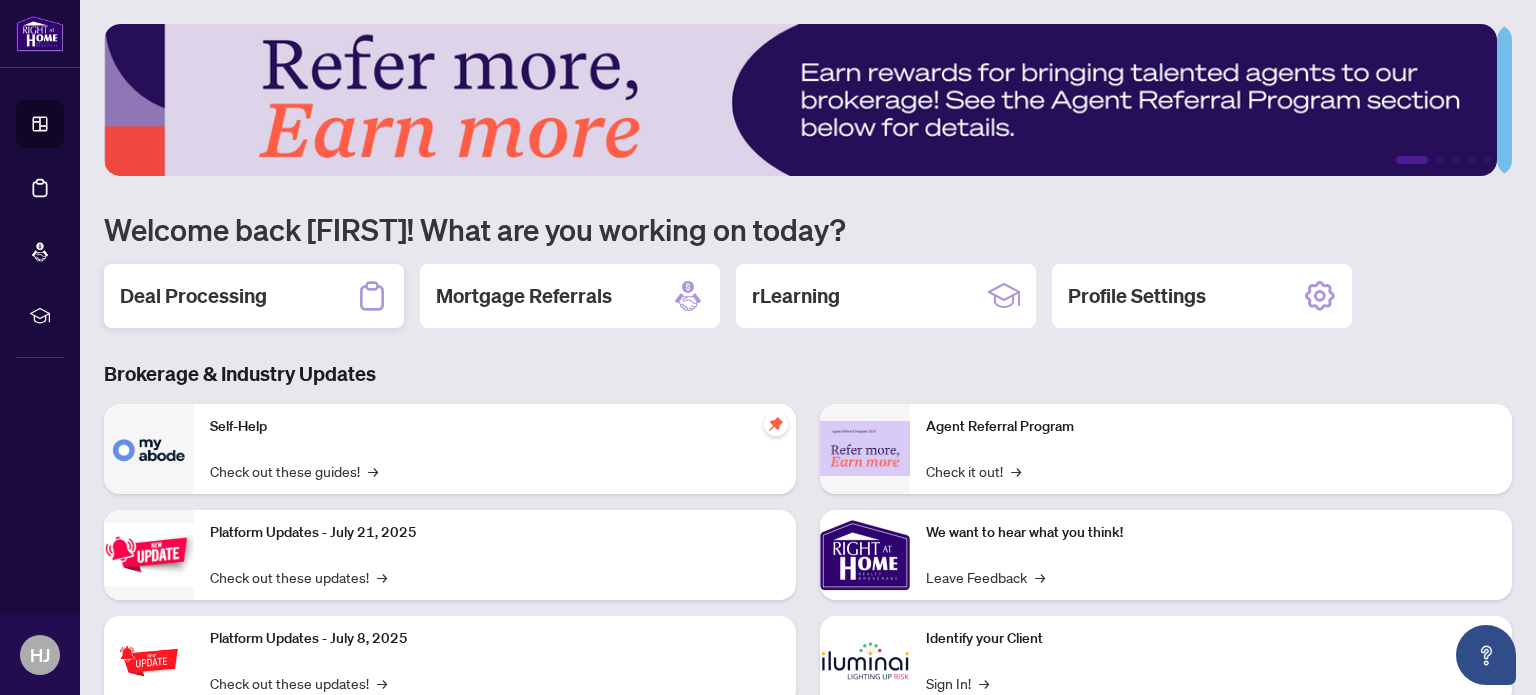 click on "Deal Processing" at bounding box center [193, 296] 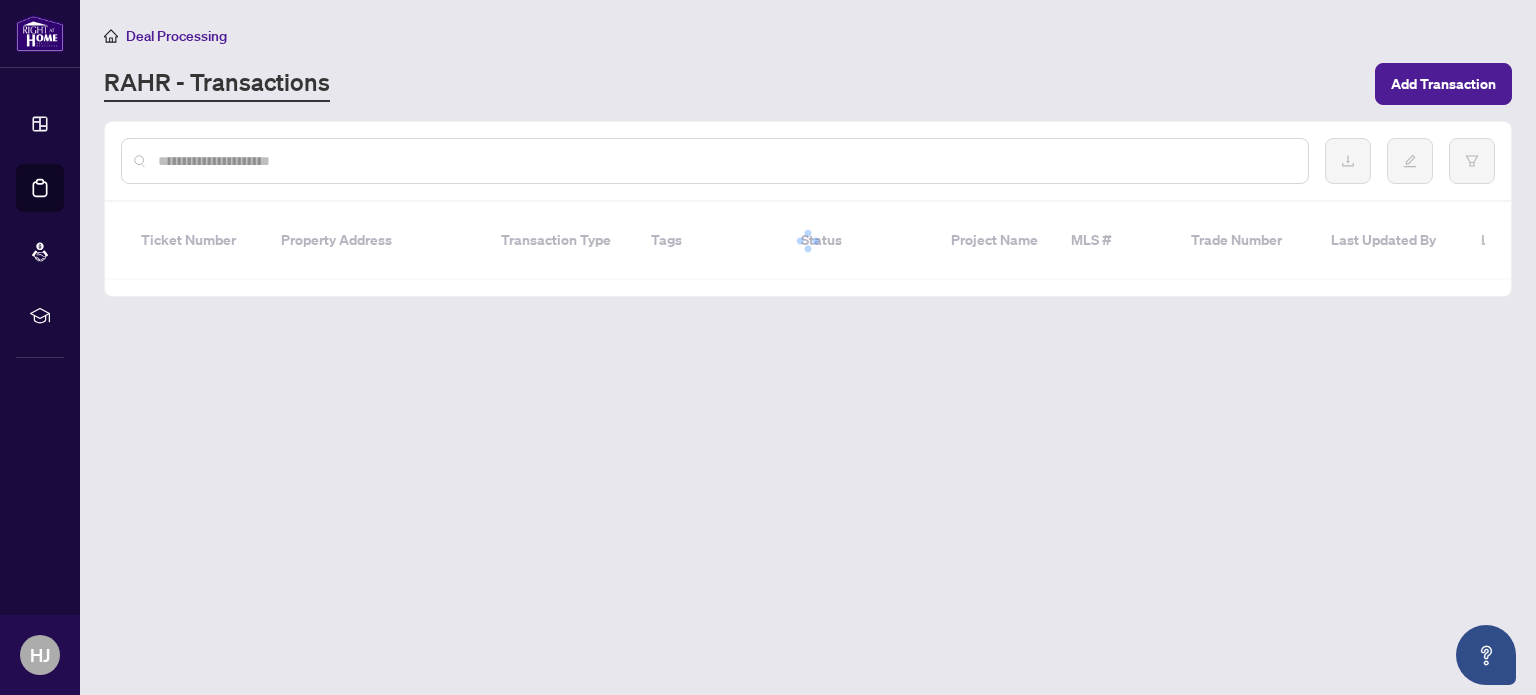 click on "Deal Processing RAHR - Transactions Add Transaction Ticket Number Property Address Transaction Type Tags Status Project Name MLS # Trade Number Last Updated By Last Modified Date Created By Created Date                             Simple Empty No data" at bounding box center (808, 347) 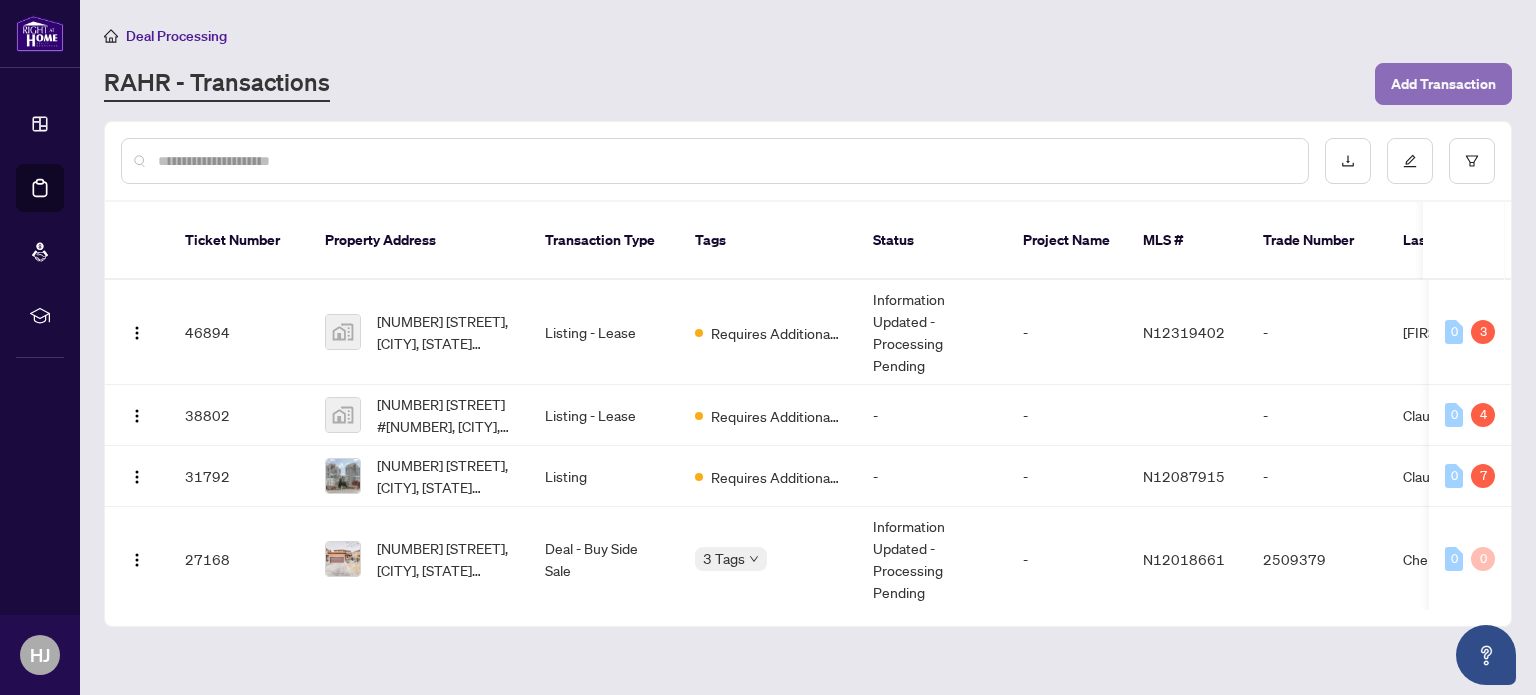 click on "Add Transaction" at bounding box center (1443, 84) 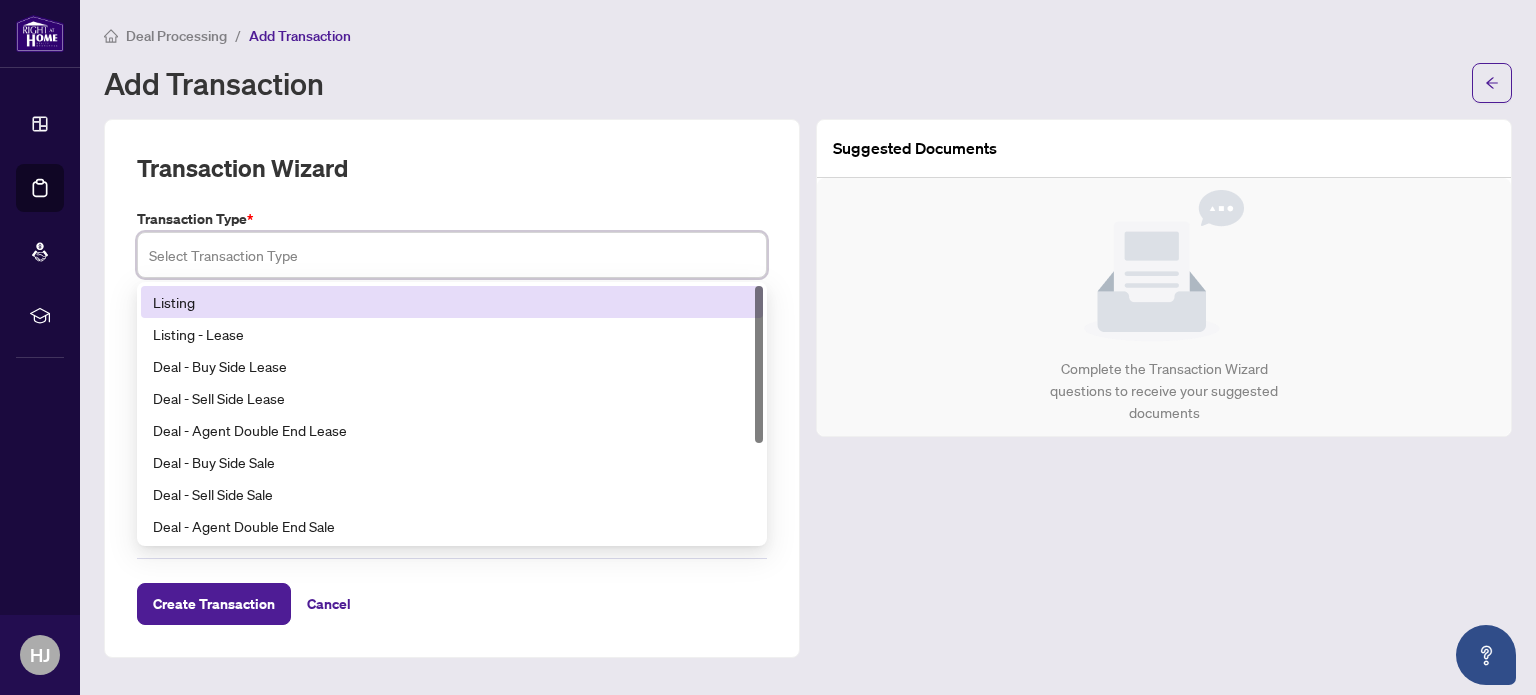 click at bounding box center (452, 255) 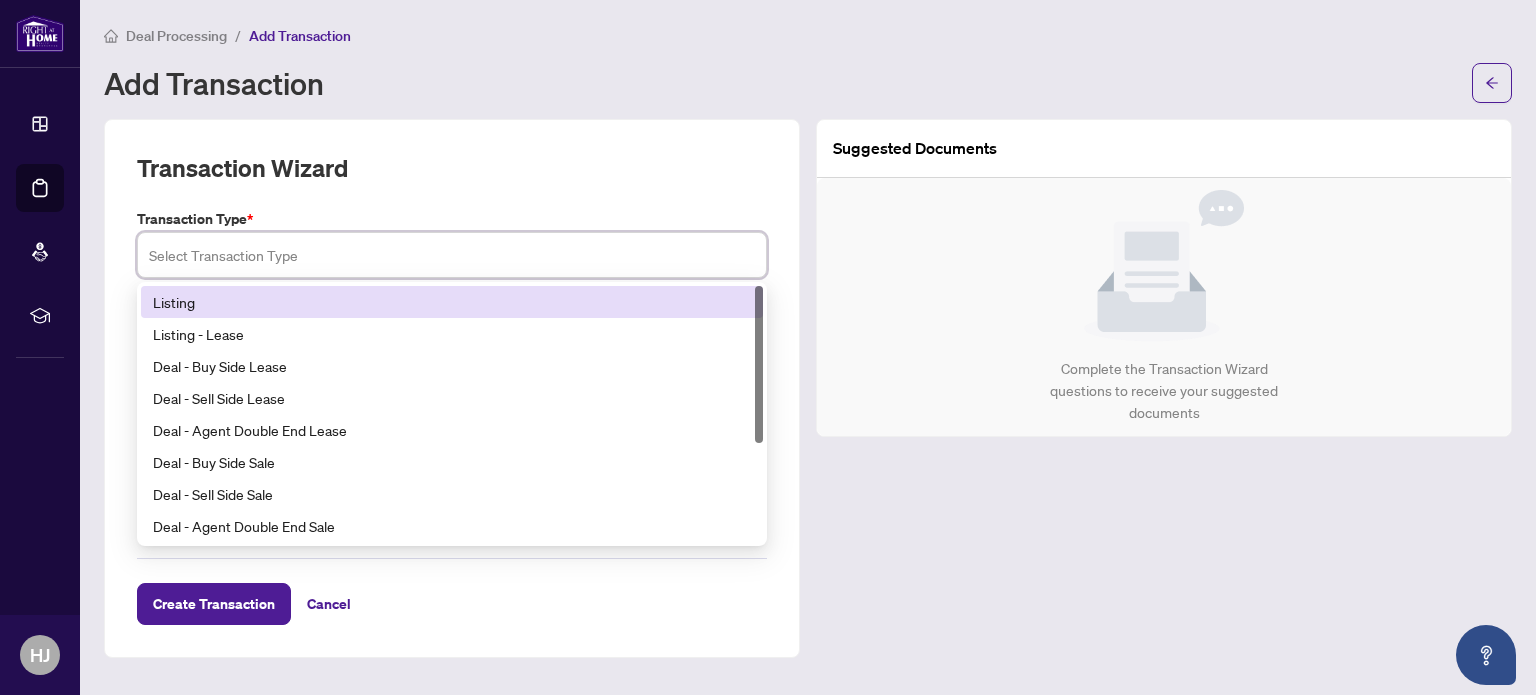 click on "Listing" at bounding box center (452, 302) 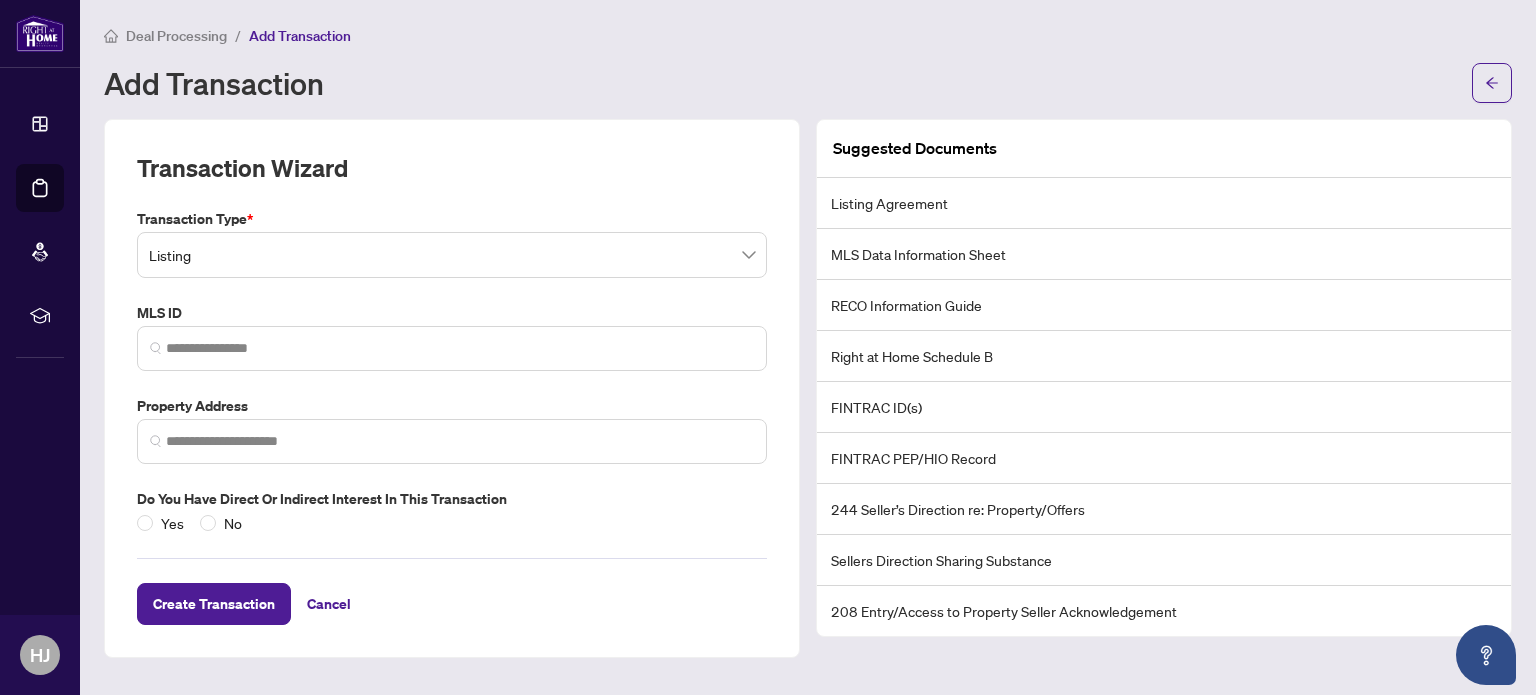 click on "Transaction Type * Listing 13 14 Listing Listing - Lease Deal - Buy Side Lease Deal - Sell Side Lease Deal - Agent Double End Lease Deal - Buy Side Sale Deal - Sell Side Sale Deal - Agent Double End Sale Deal - Sell Side Assignment Deal - Buy Side Assignment MLS ID Property Address Do you have direct or indirect interest in this transaction Yes No" at bounding box center (452, 371) 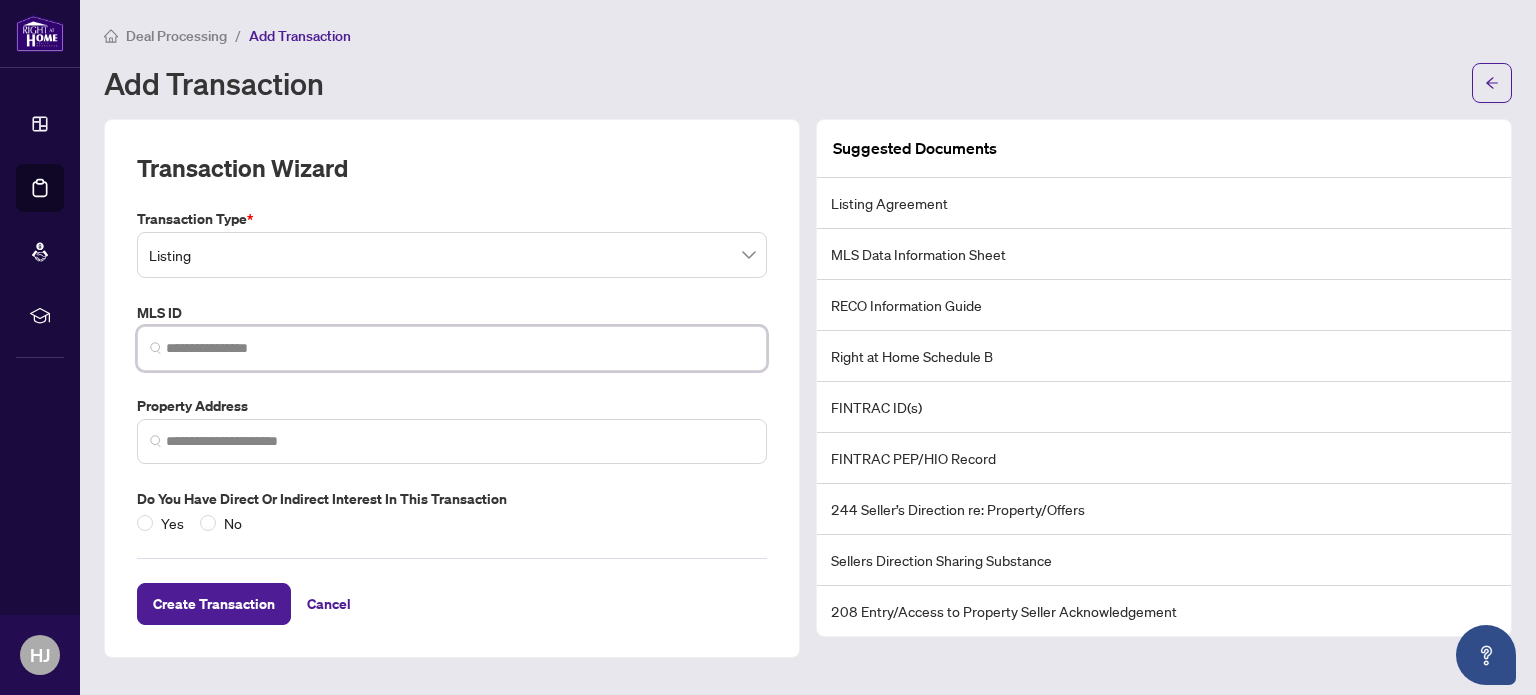 paste on "*********" 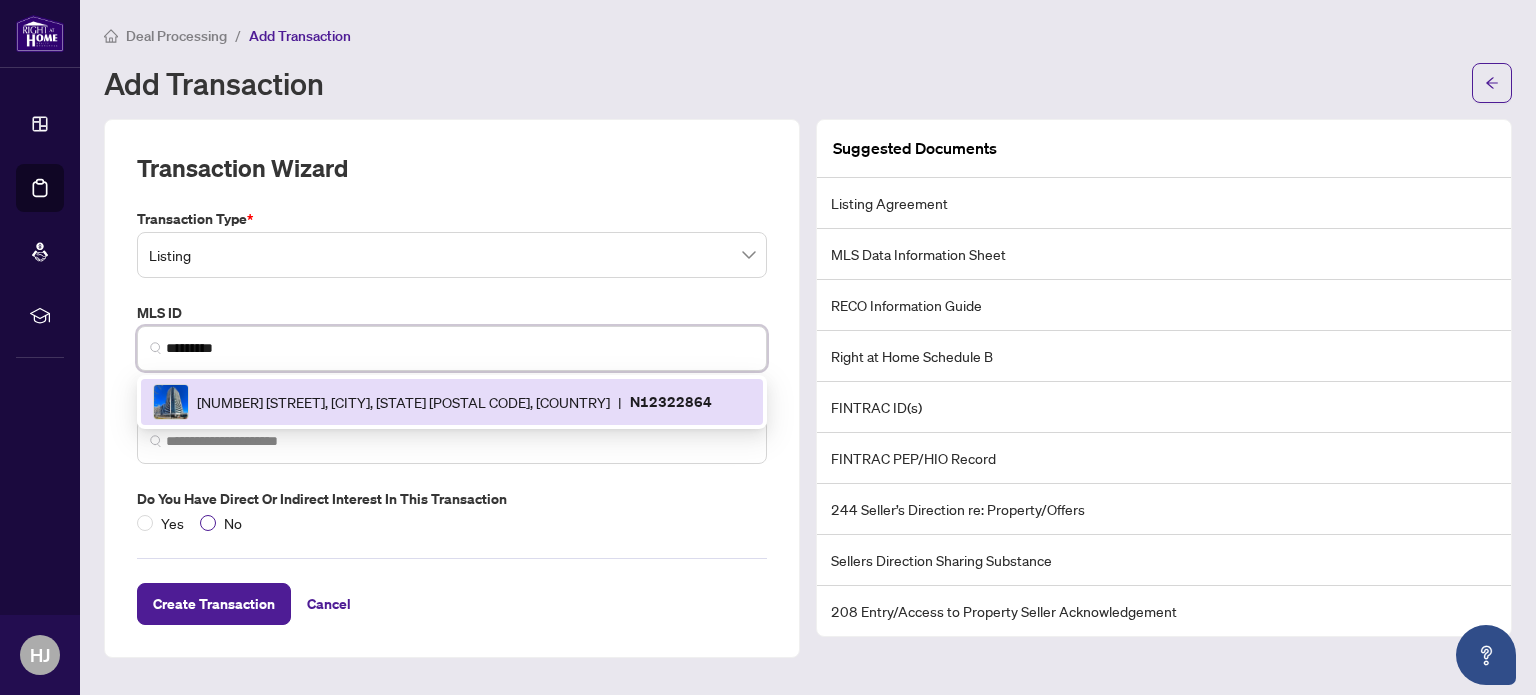 type on "*********" 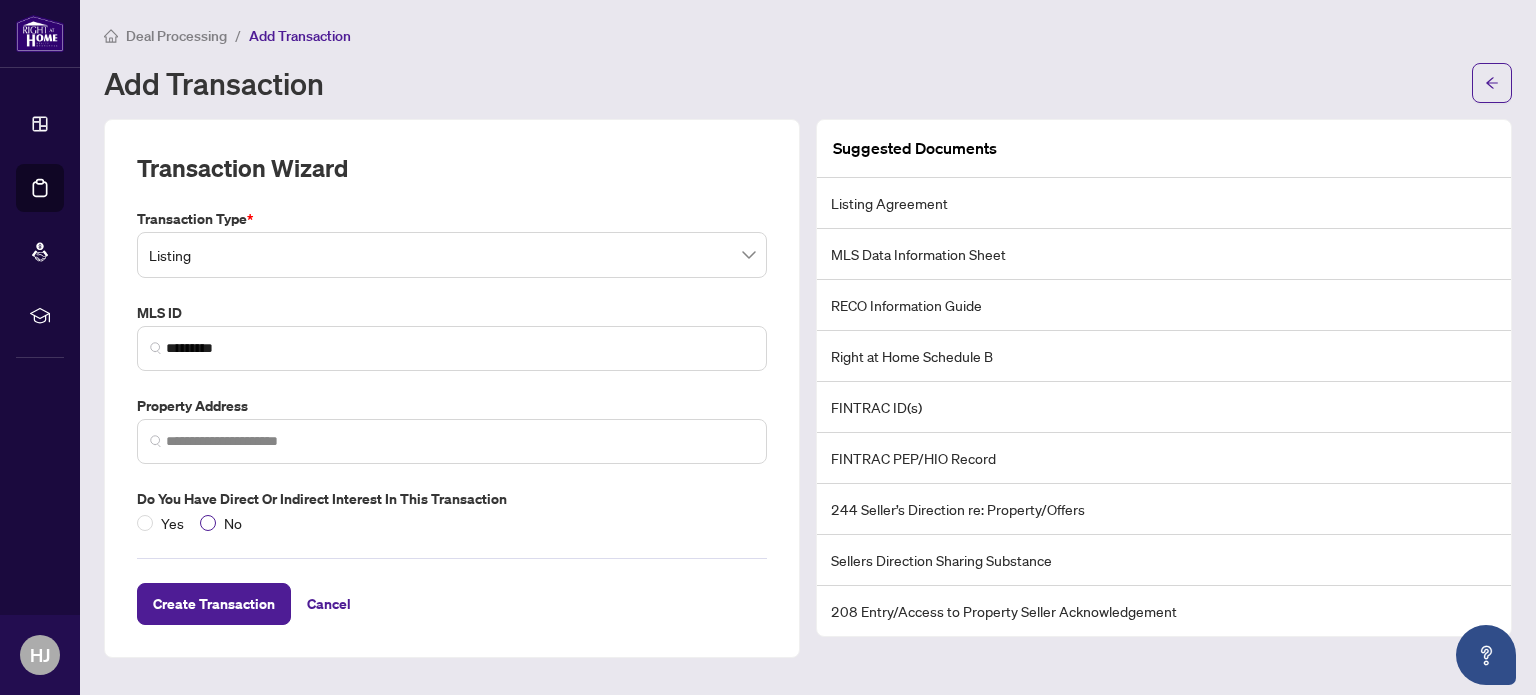 click on "No" at bounding box center (233, 523) 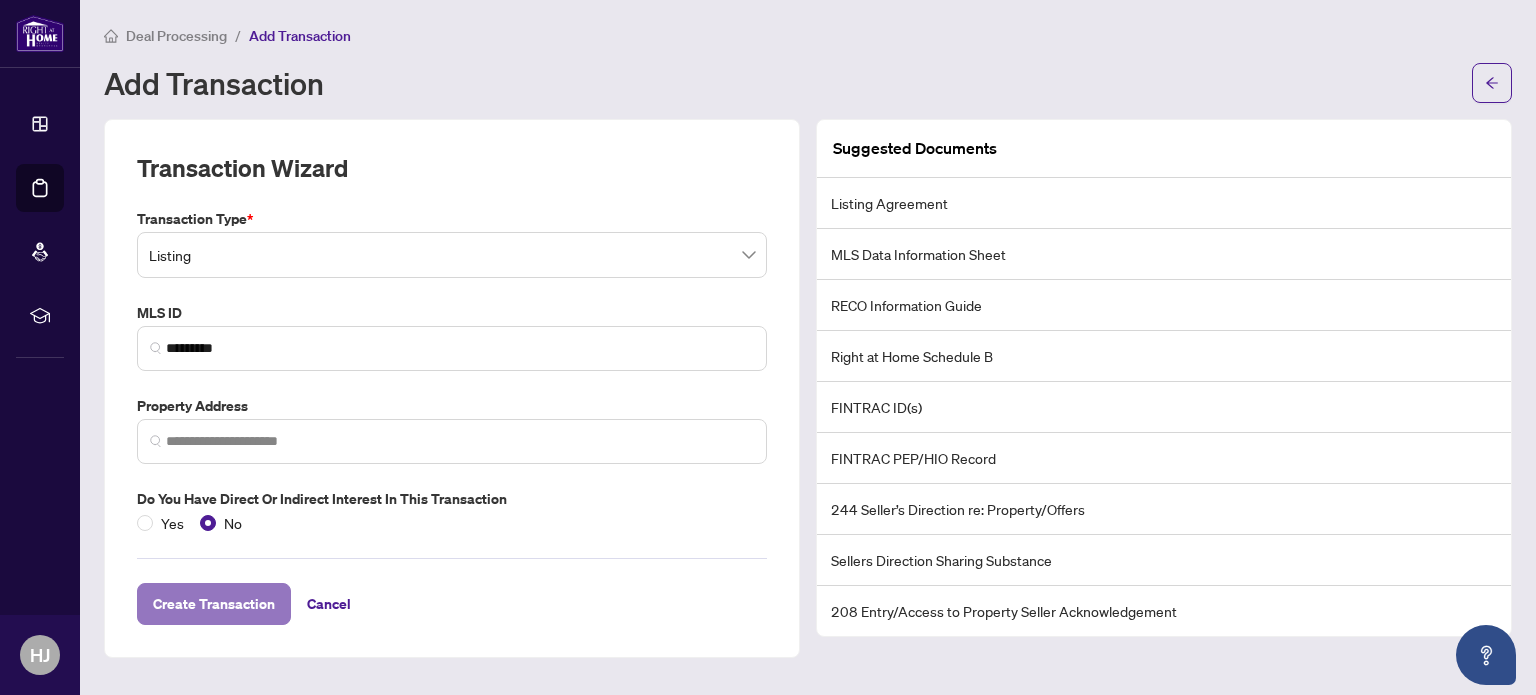 click on "Create Transaction" at bounding box center (214, 604) 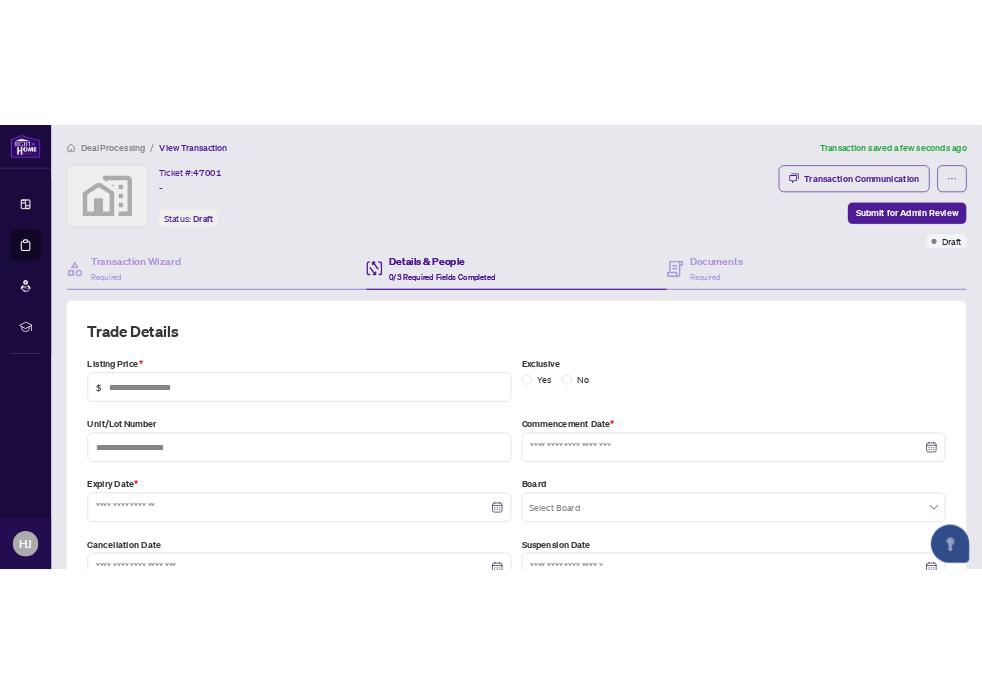 scroll, scrollTop: 12, scrollLeft: 0, axis: vertical 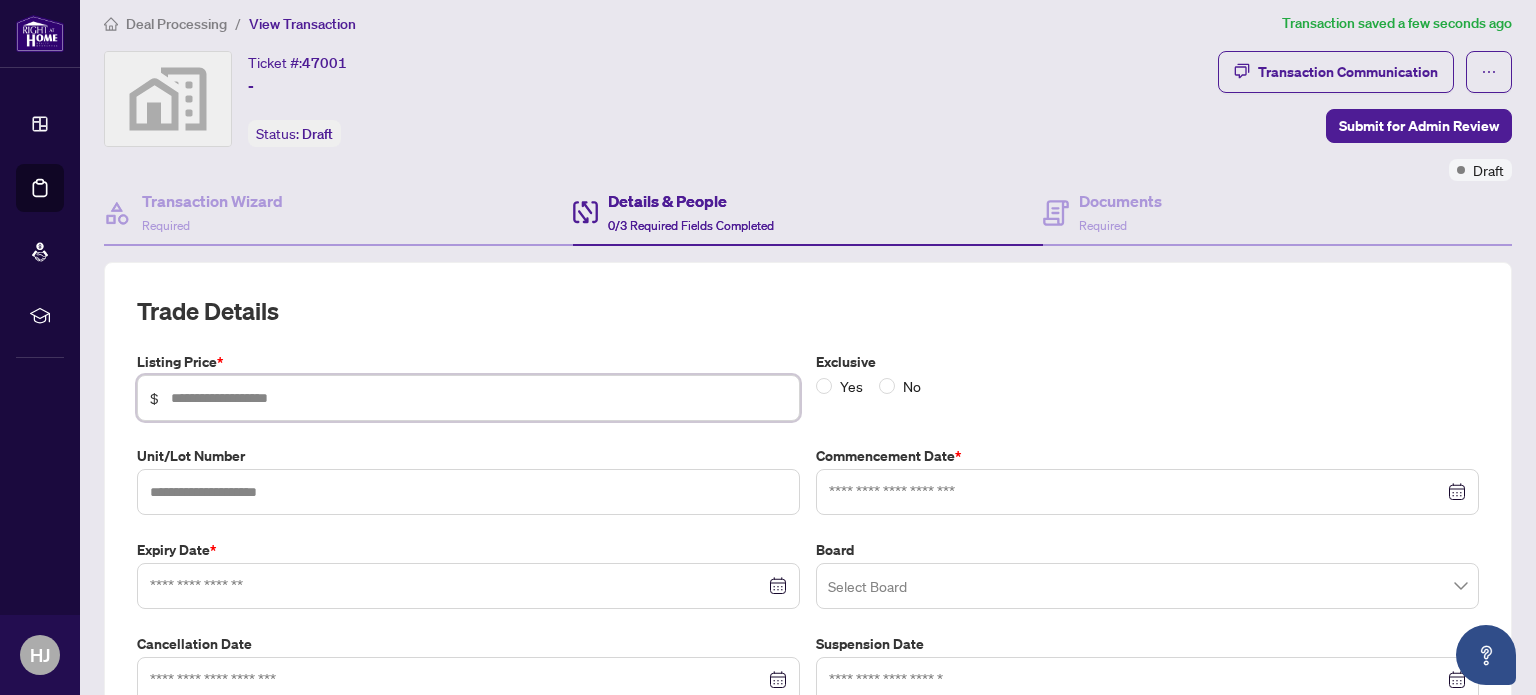 click at bounding box center [479, 398] 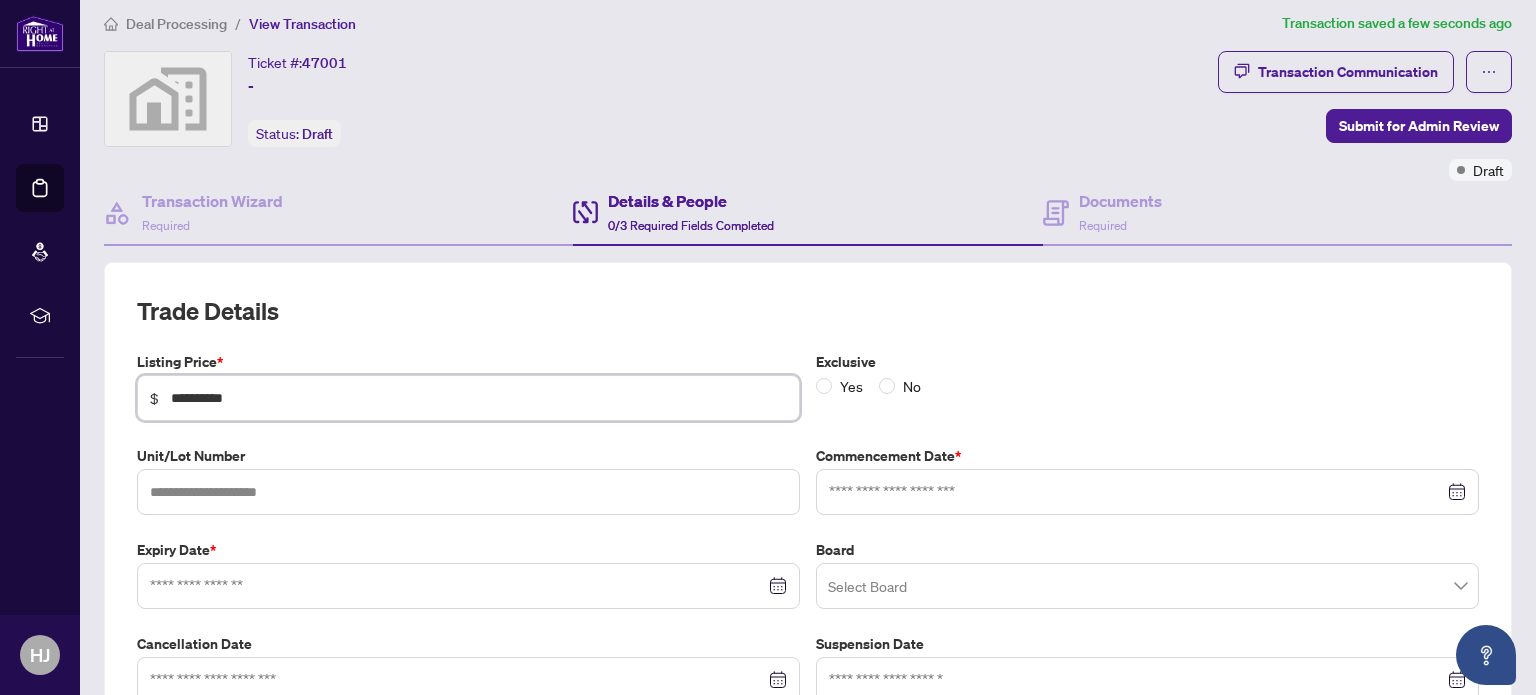 type on "**********" 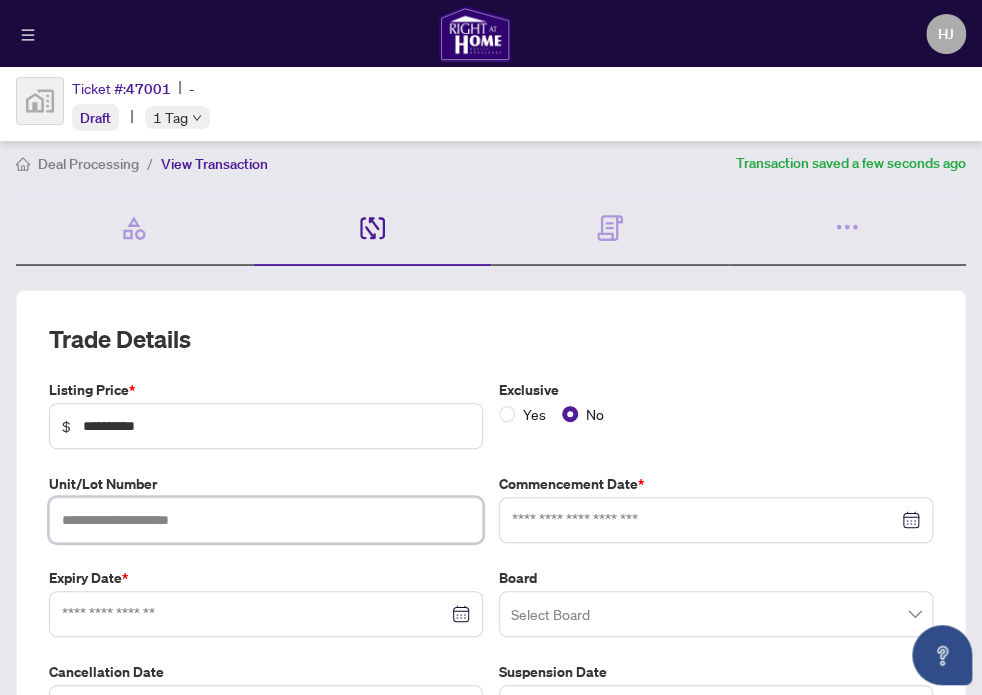 click at bounding box center [266, 520] 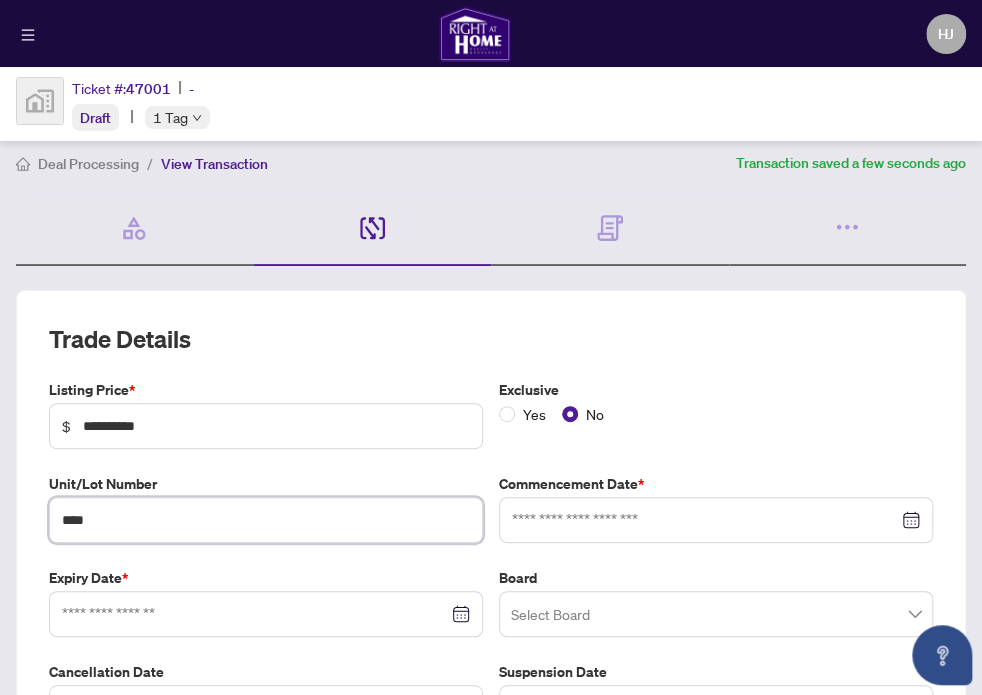 type on "****" 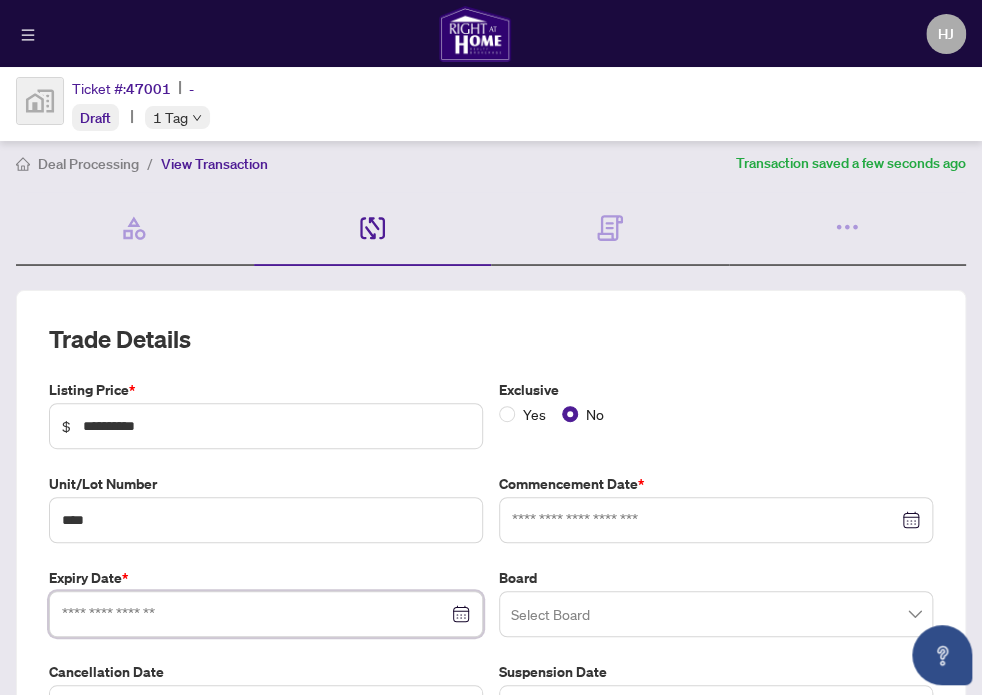 click at bounding box center [255, 614] 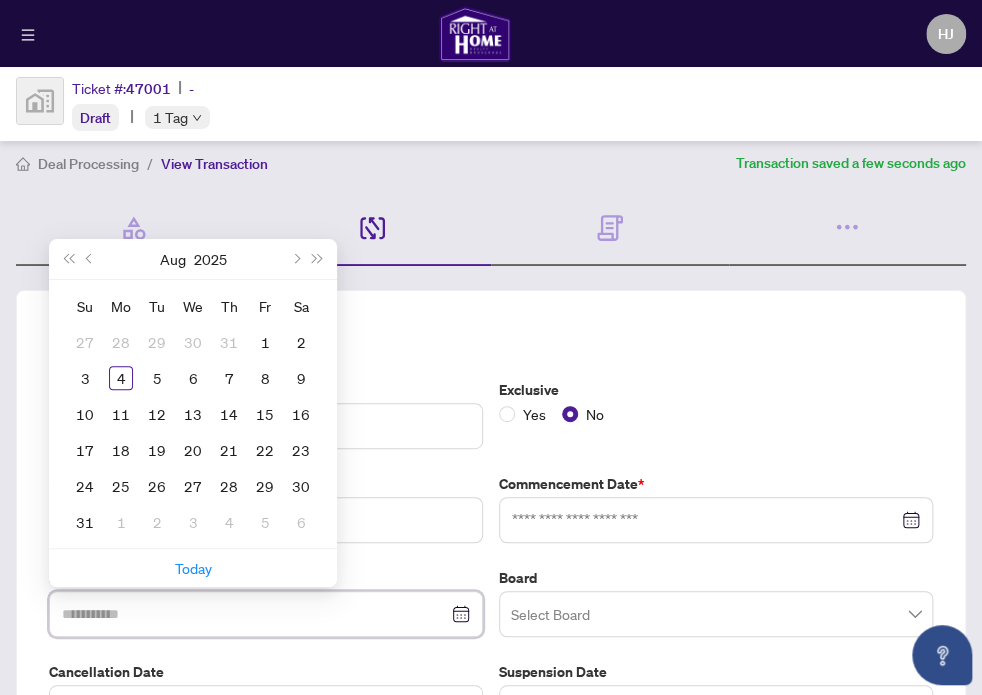 type on "**********" 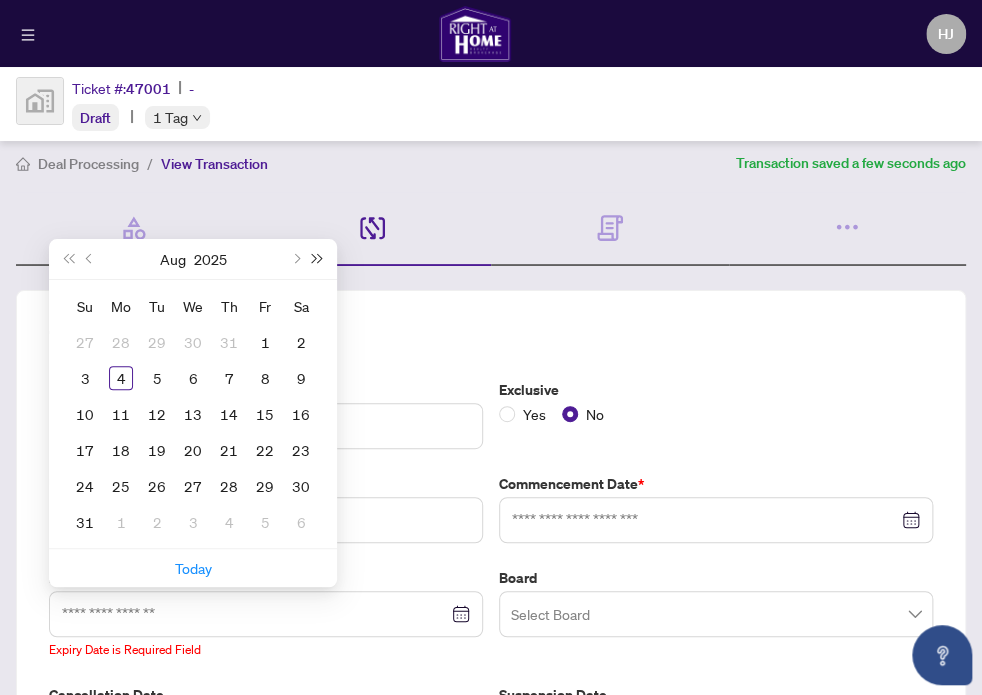 click at bounding box center [318, 259] 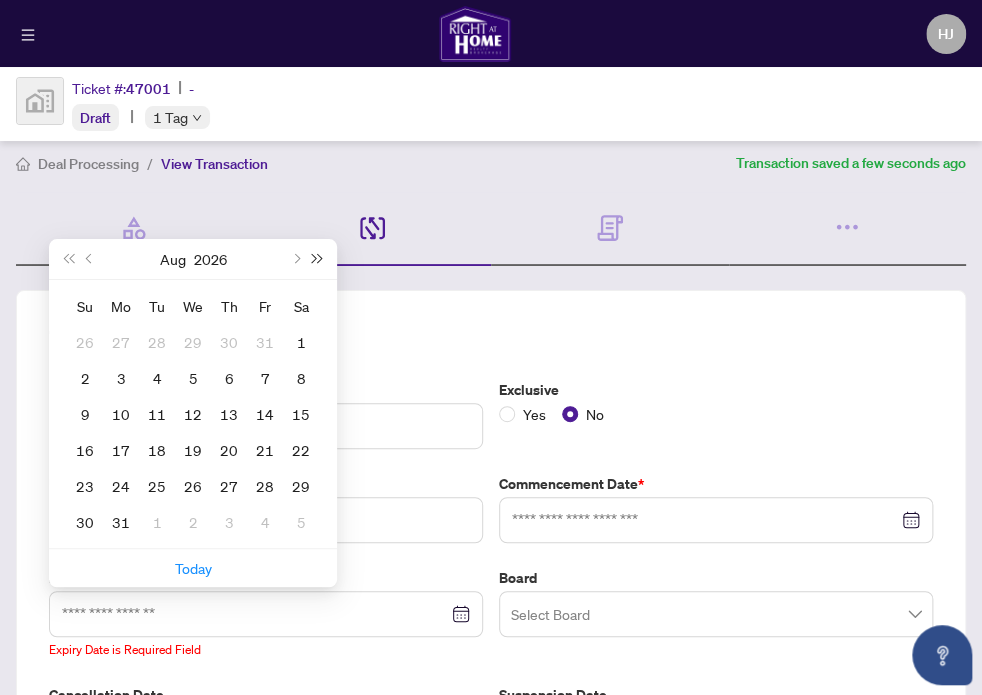 click at bounding box center [318, 259] 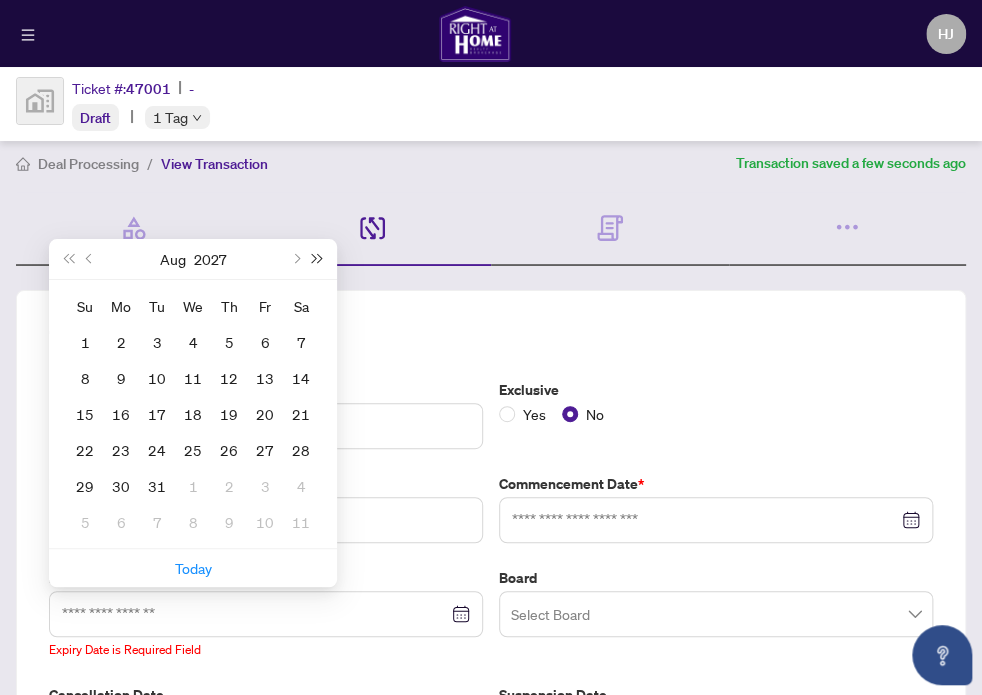 click at bounding box center [318, 259] 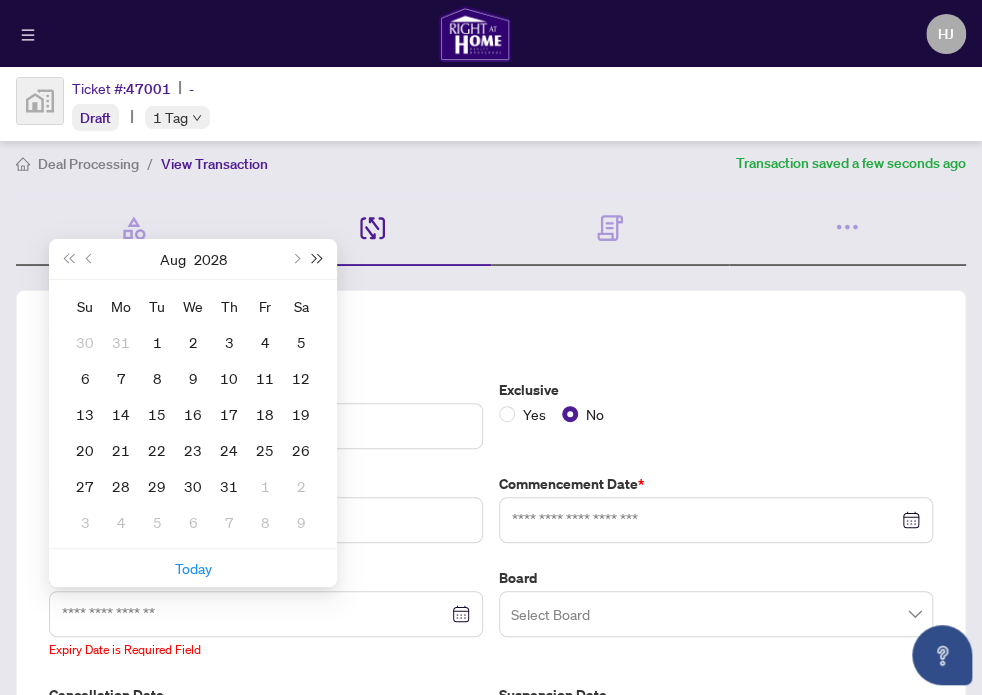 click at bounding box center (318, 259) 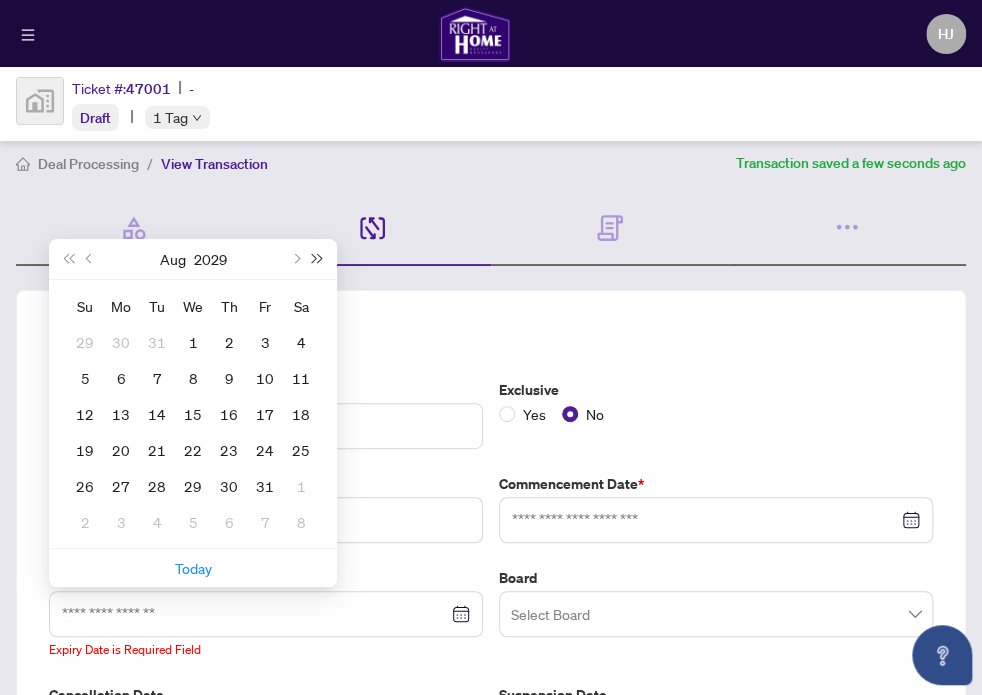 click at bounding box center [318, 259] 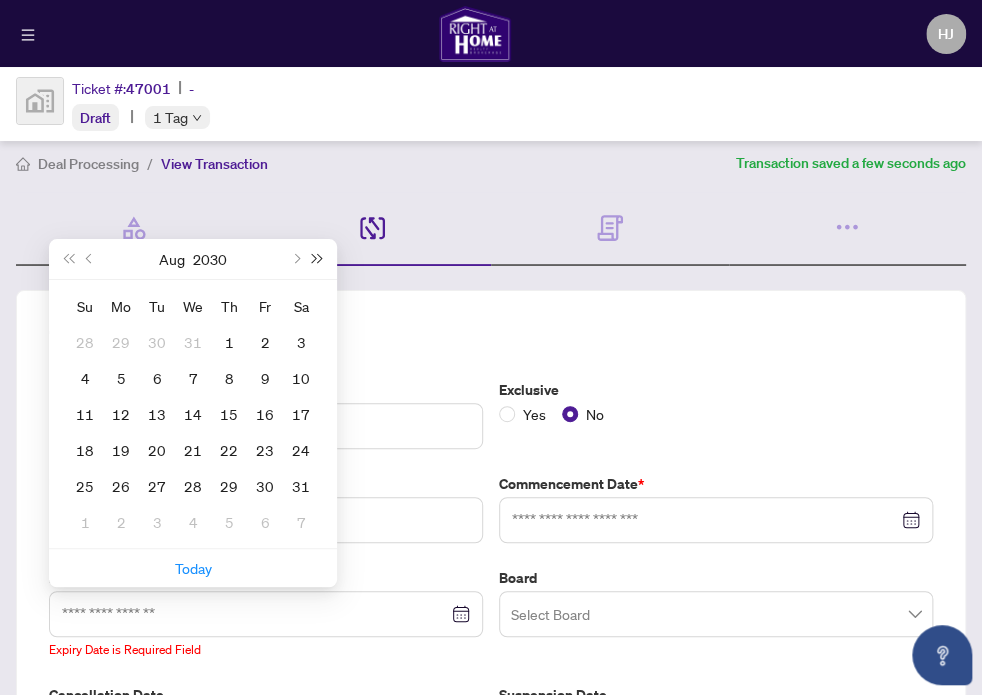 click at bounding box center [318, 259] 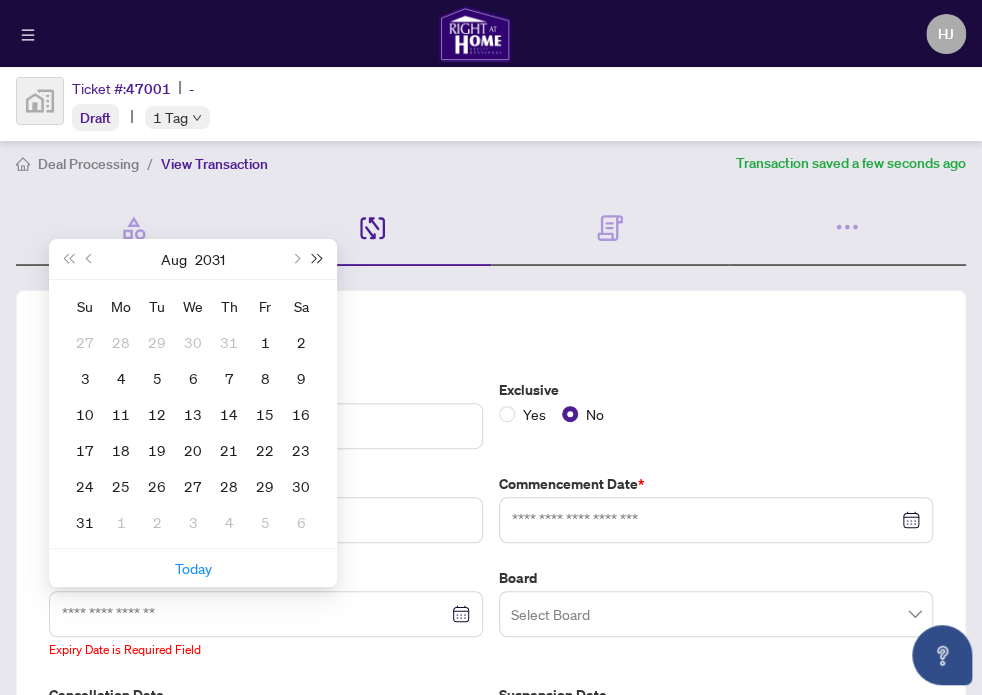 click at bounding box center [318, 259] 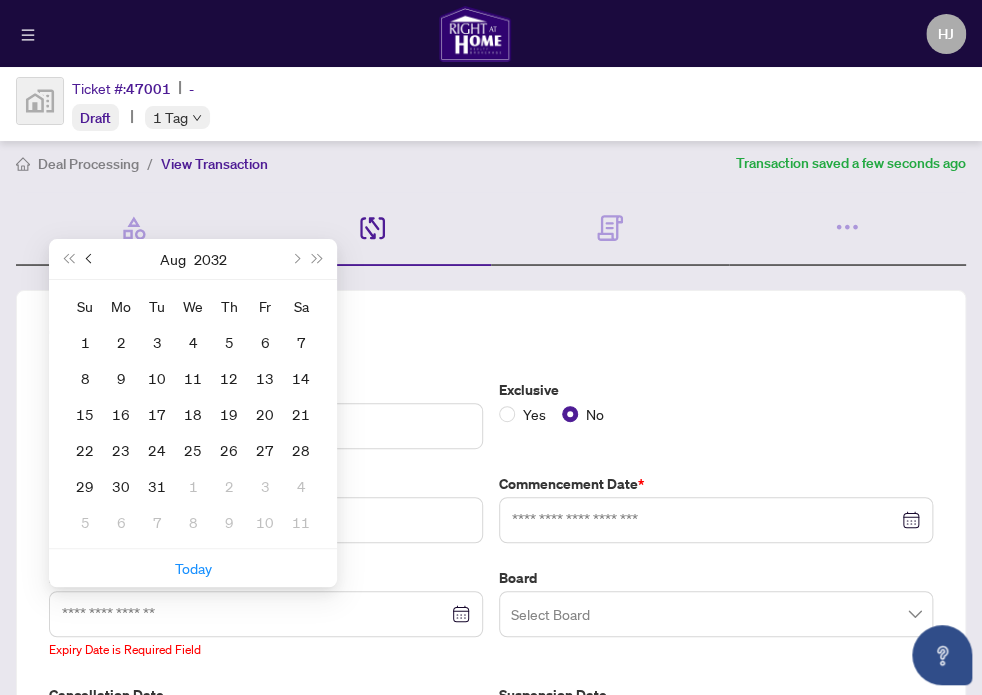click at bounding box center (90, 259) 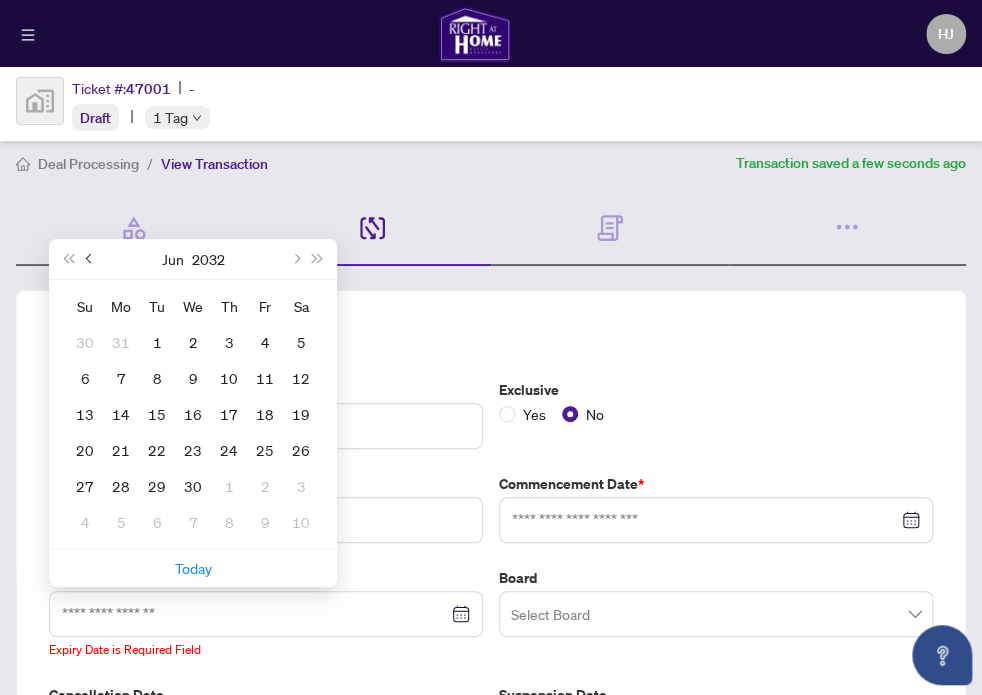 click at bounding box center (90, 259) 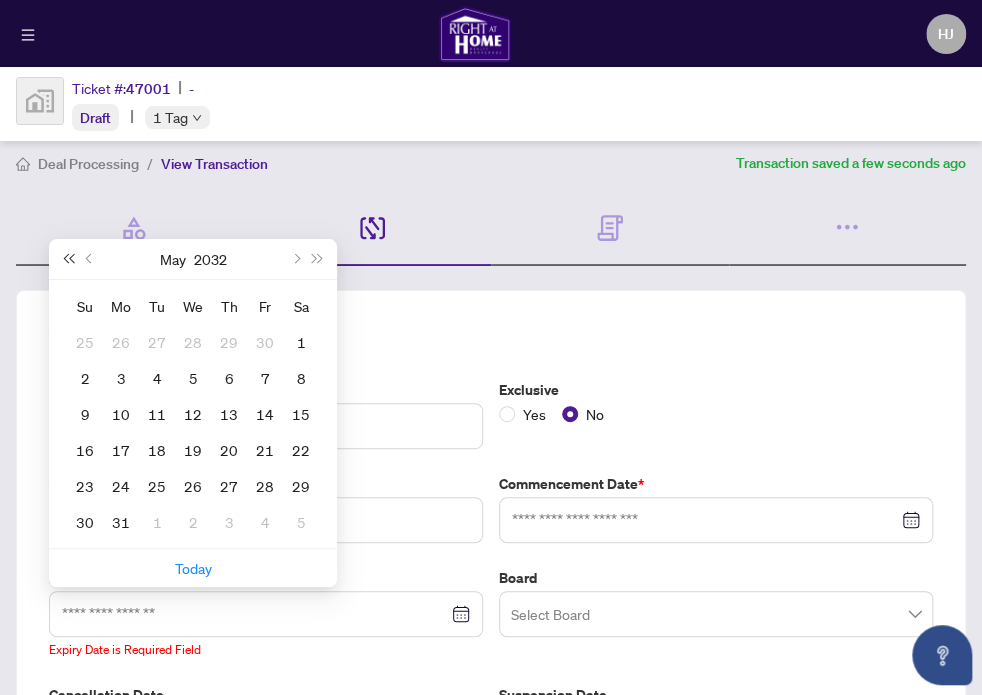 click at bounding box center (68, 259) 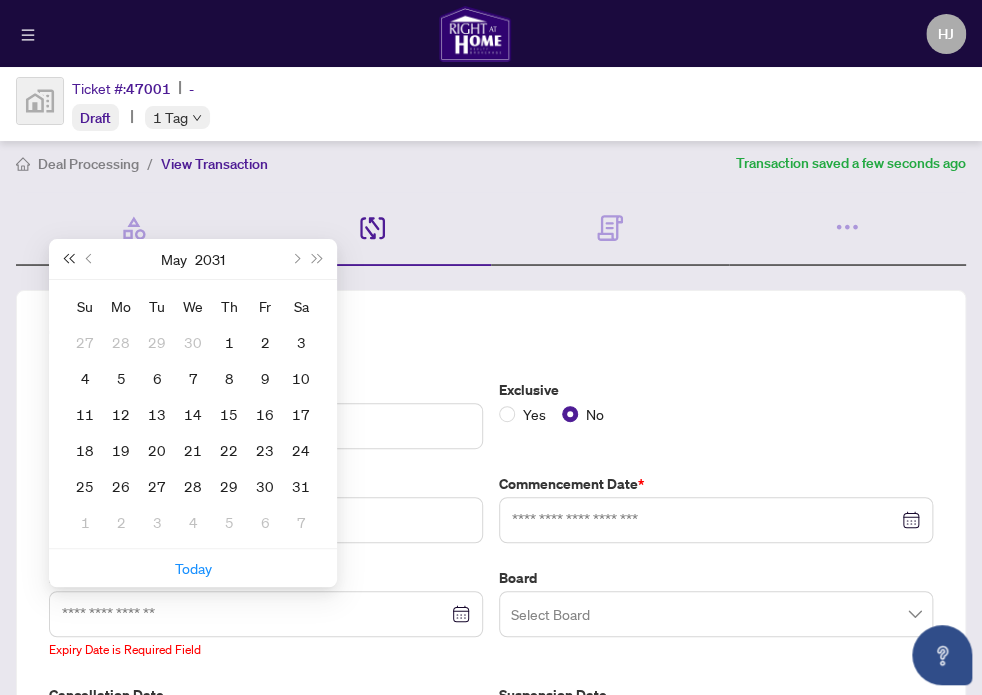 click at bounding box center (68, 259) 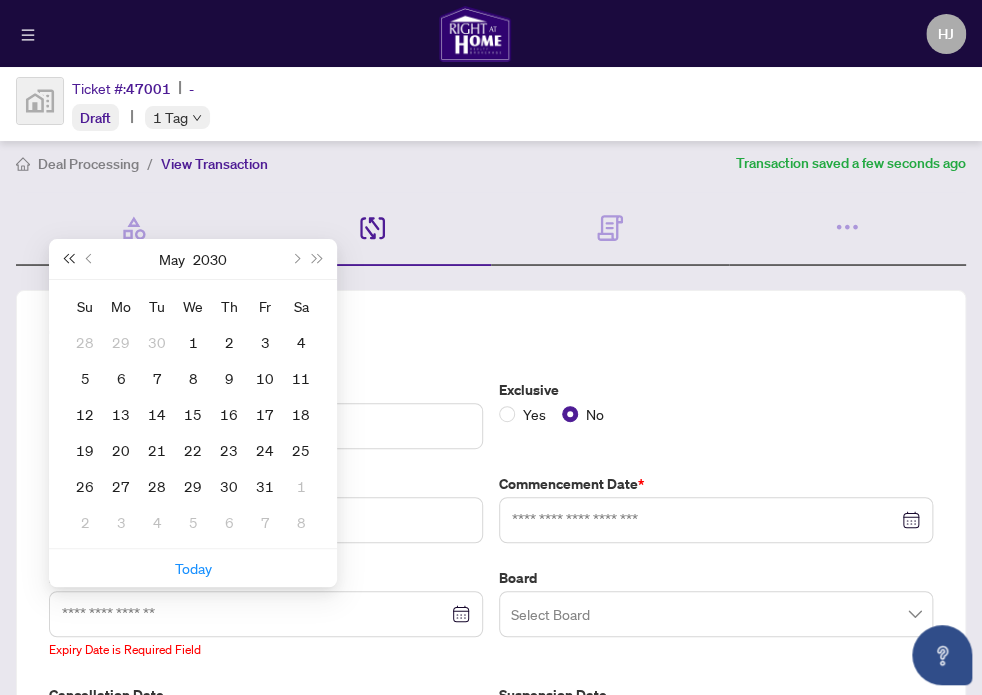 click at bounding box center (68, 259) 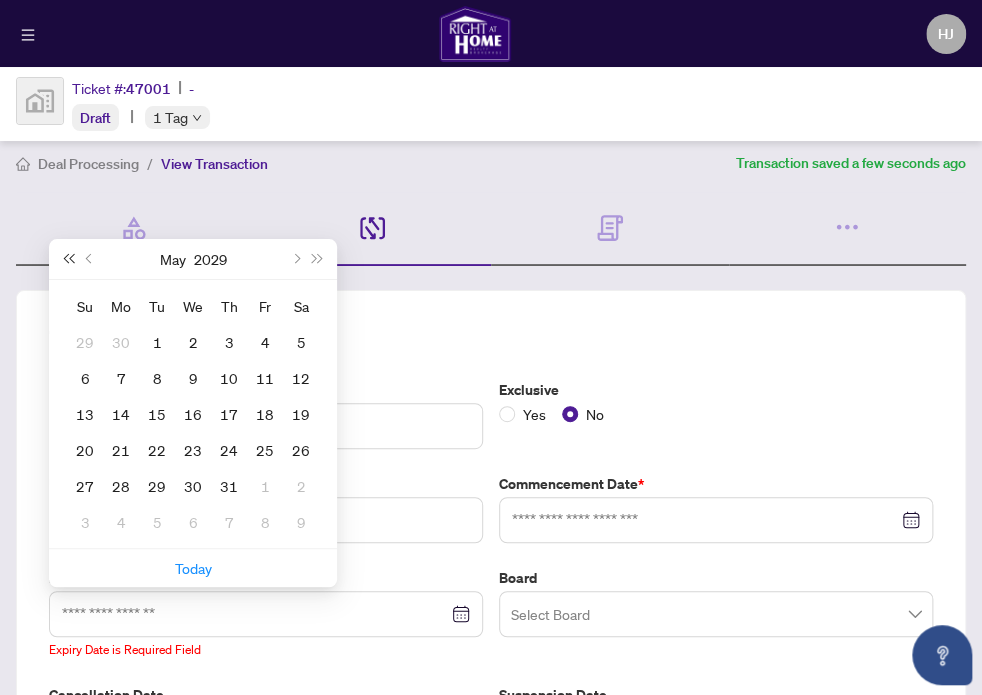 click at bounding box center [68, 259] 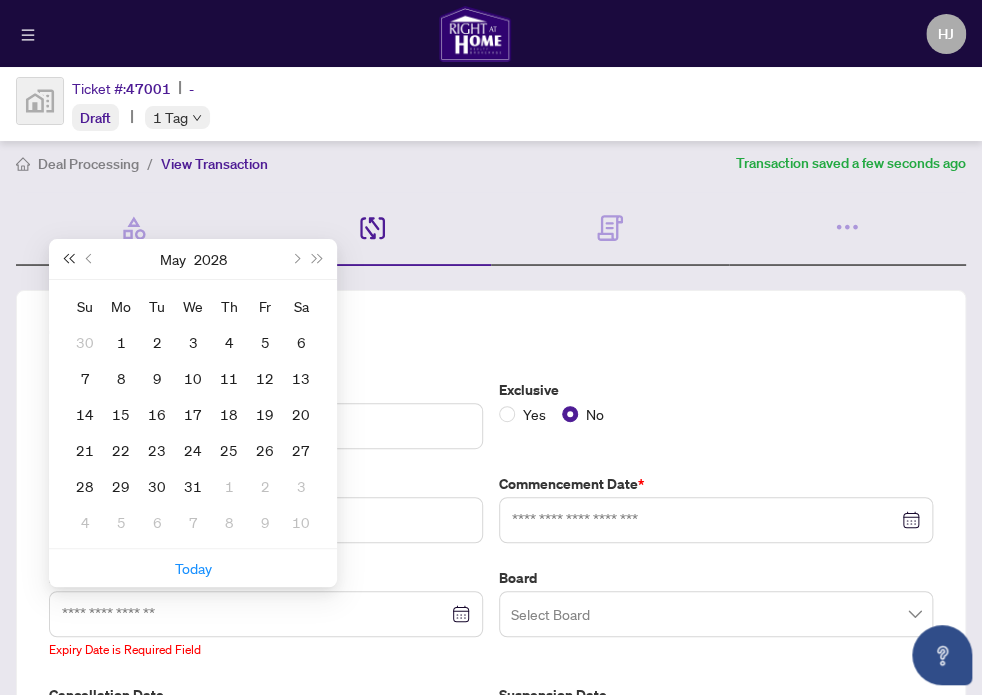 click at bounding box center (68, 259) 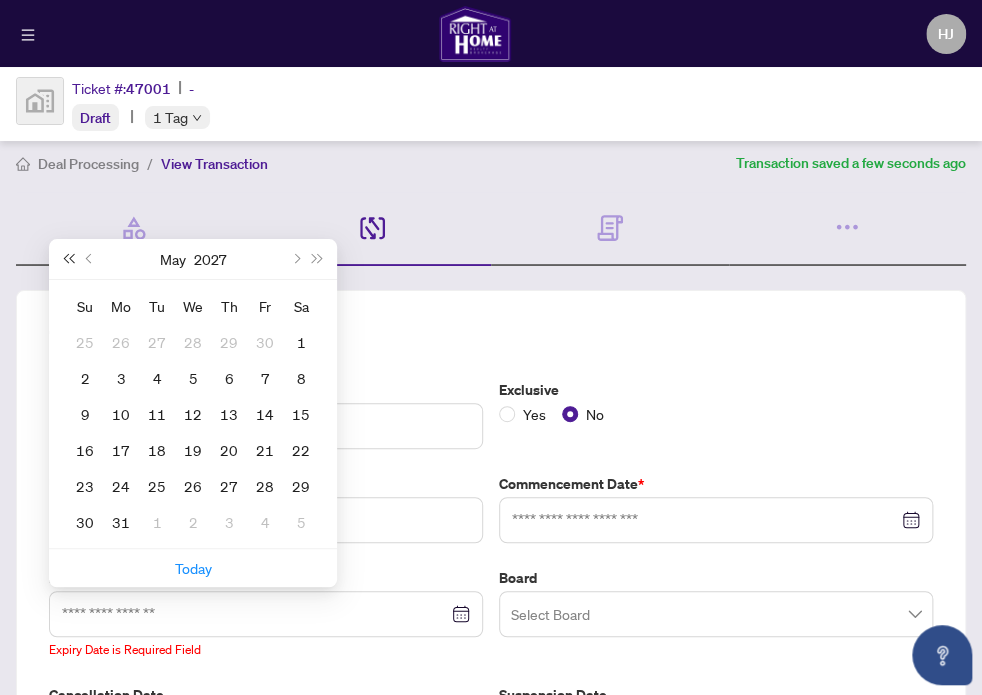 click at bounding box center [68, 259] 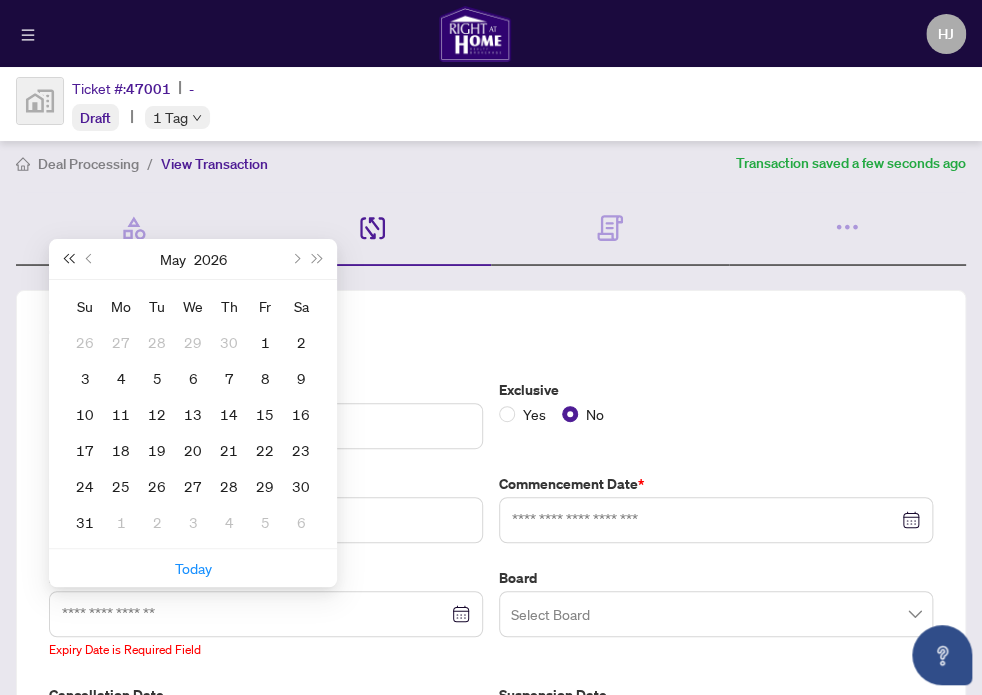 click at bounding box center (68, 259) 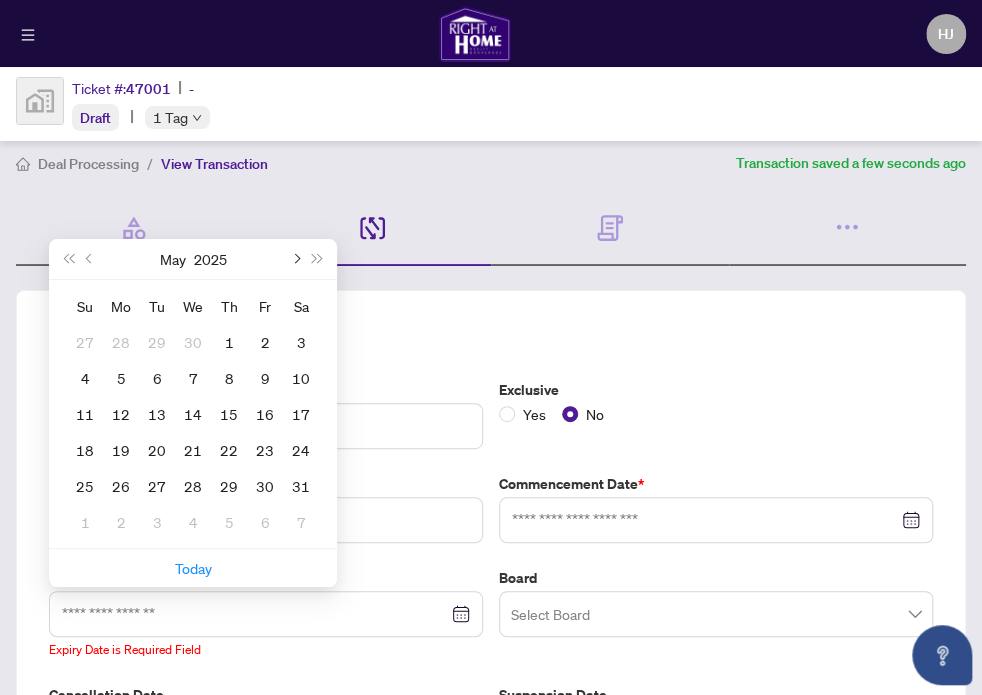 click at bounding box center [295, 259] 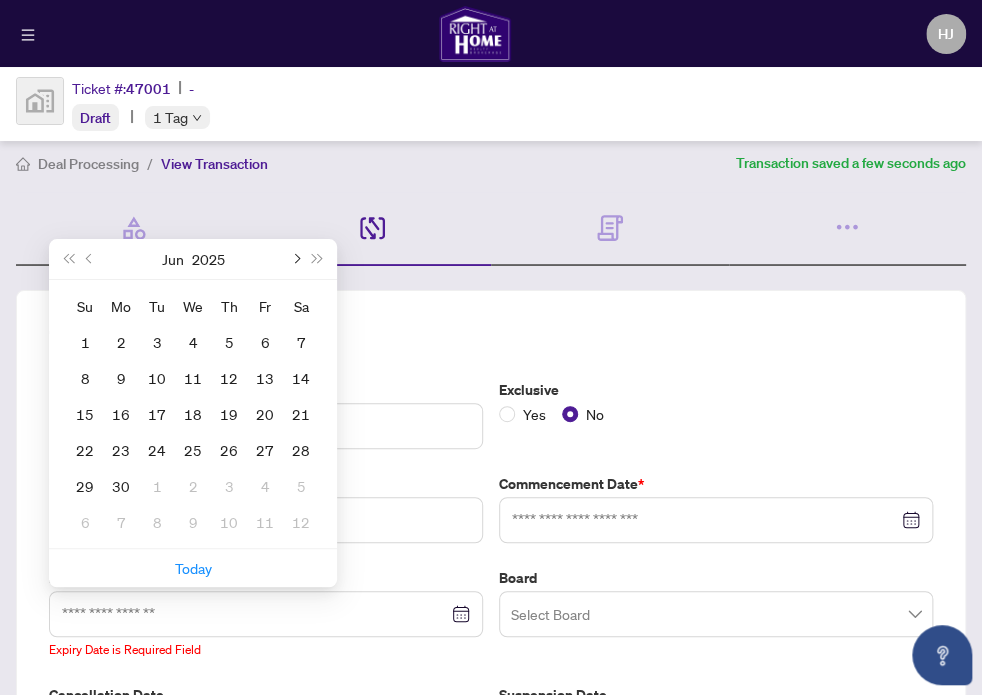 click at bounding box center (295, 259) 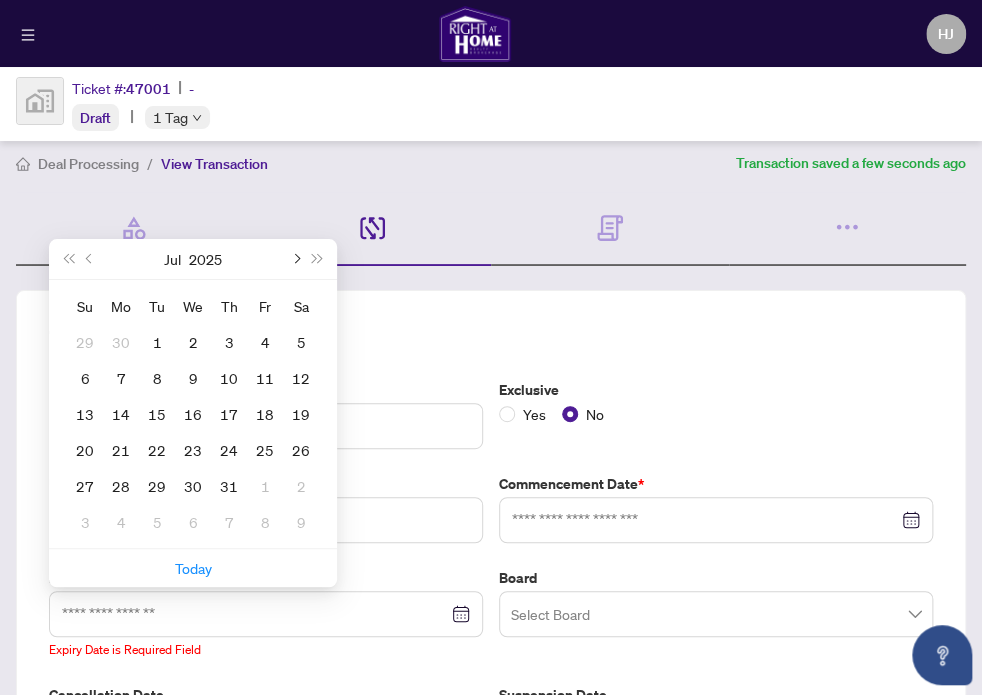 click at bounding box center [295, 259] 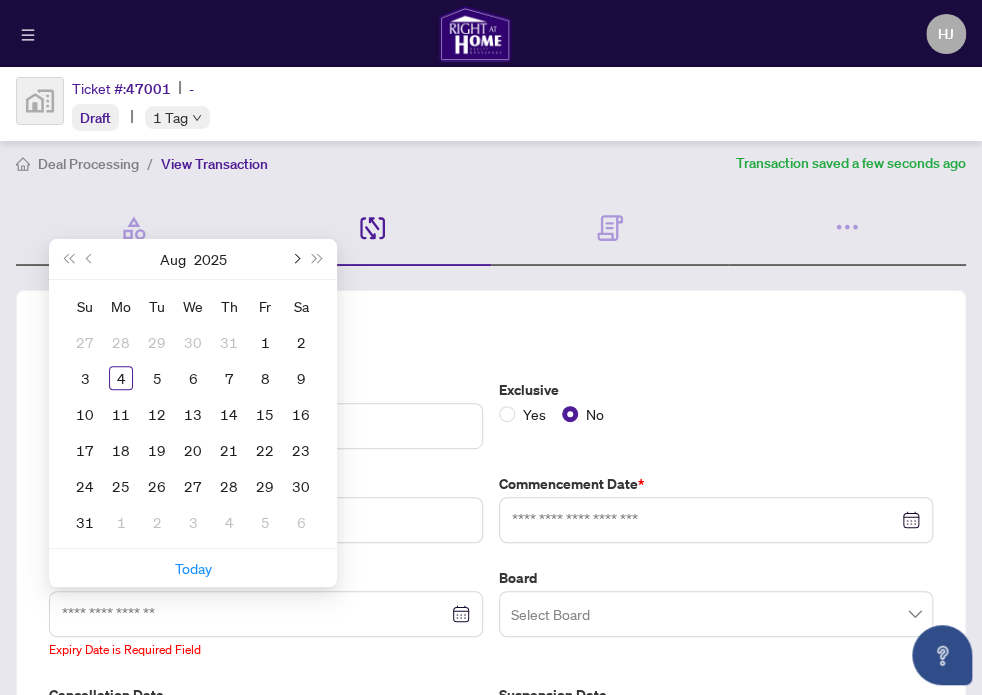 click at bounding box center [295, 259] 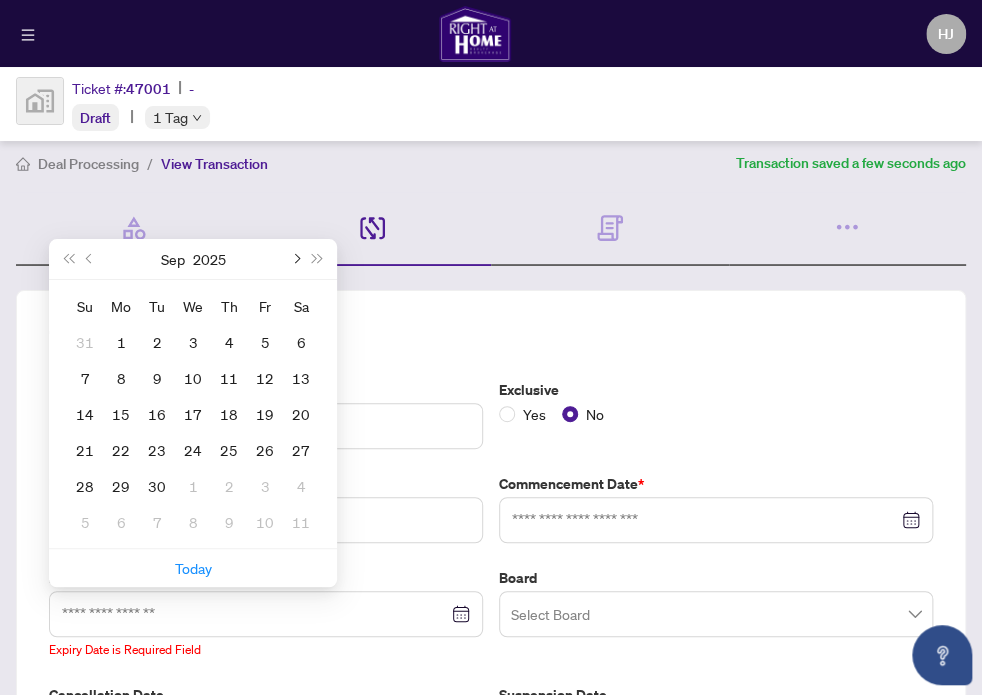 click at bounding box center (295, 259) 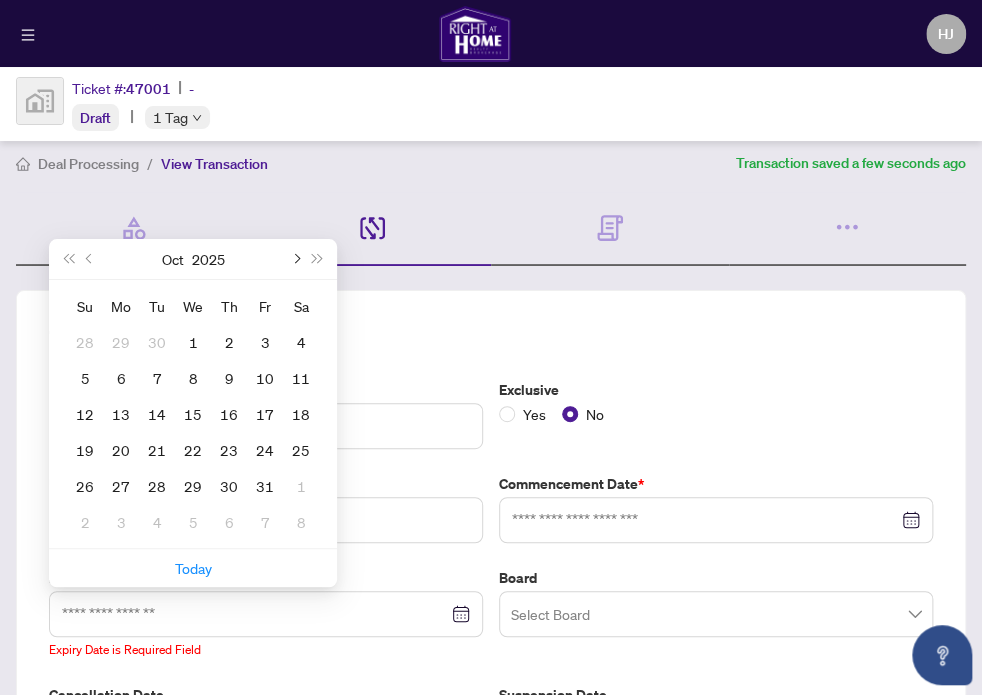 click at bounding box center (295, 259) 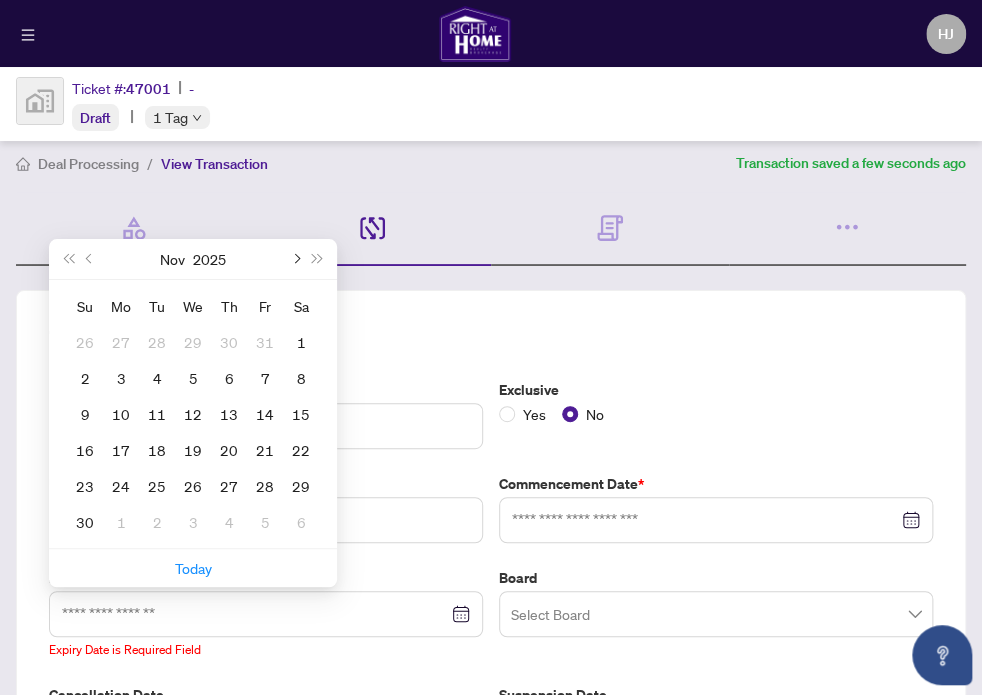 click at bounding box center (295, 259) 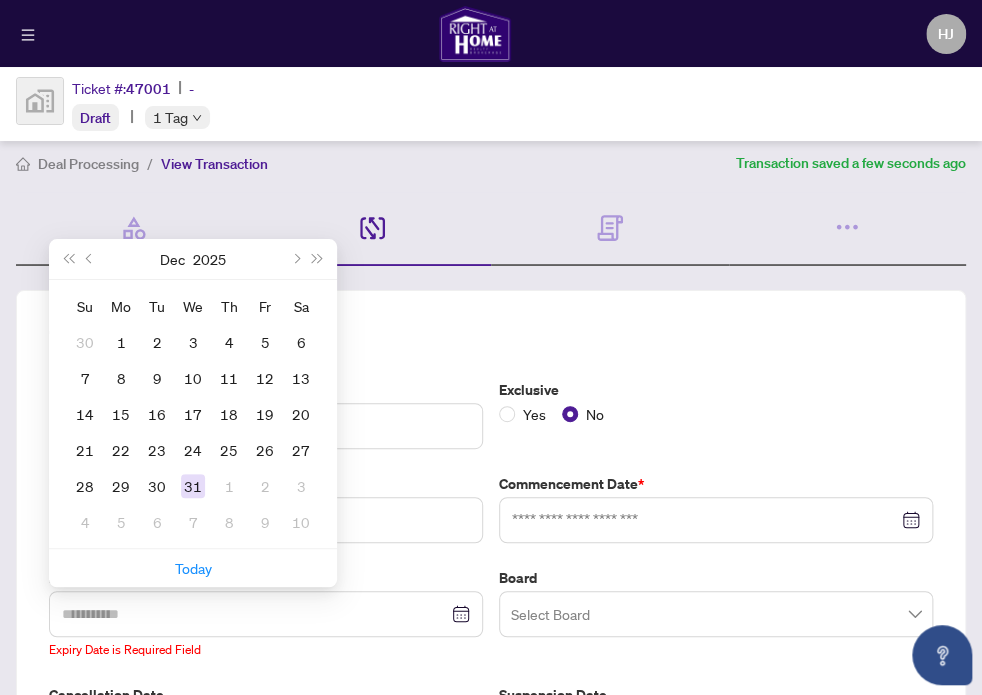 type on "**********" 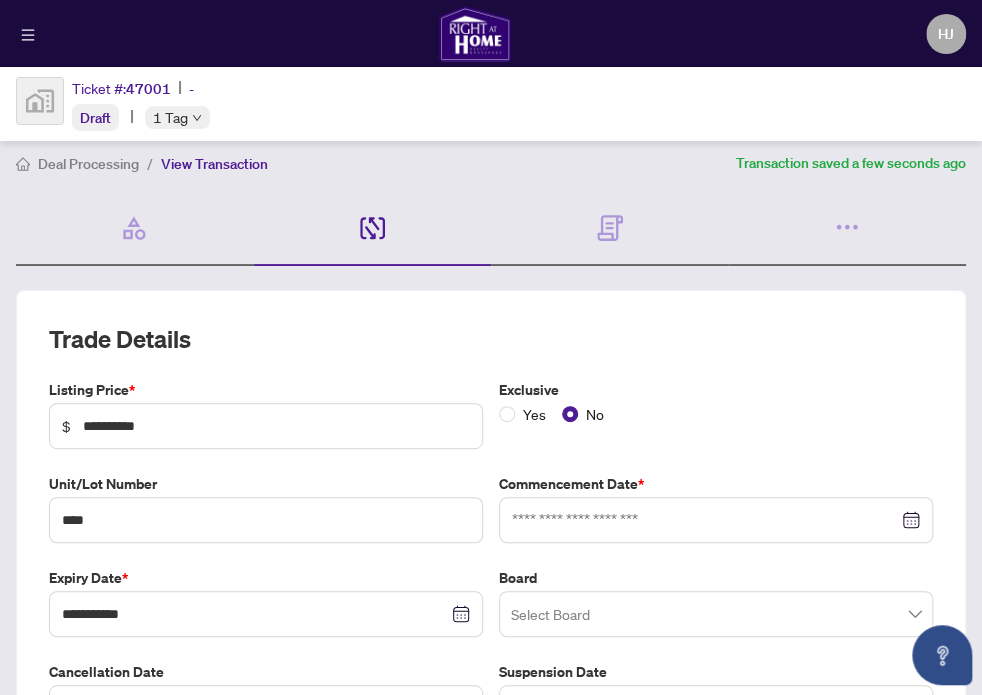 scroll, scrollTop: 0, scrollLeft: 0, axis: both 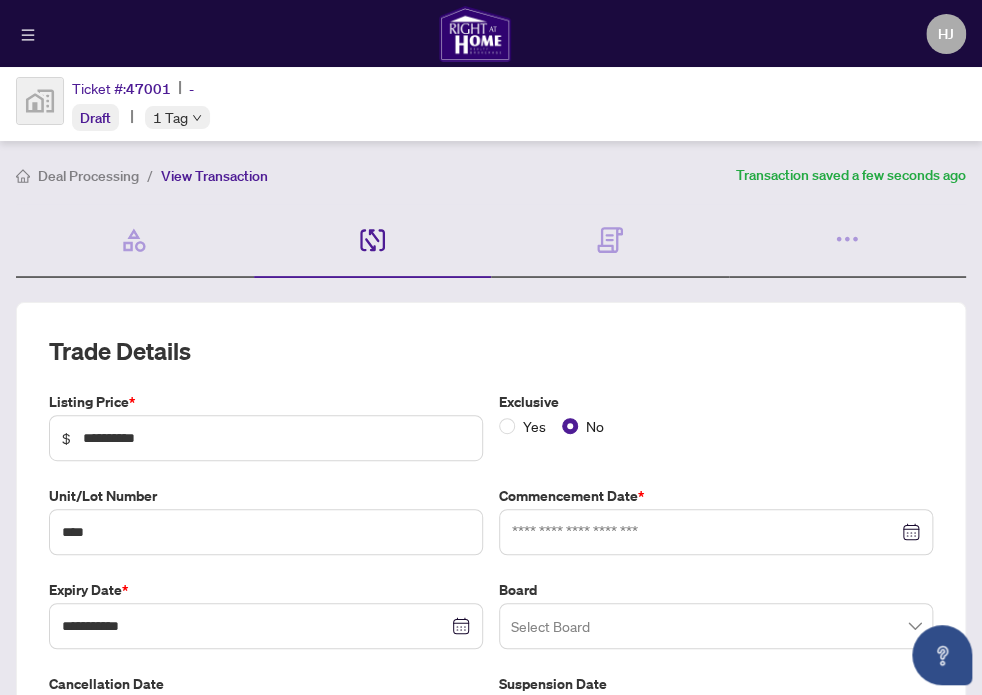 click at bounding box center (716, 532) 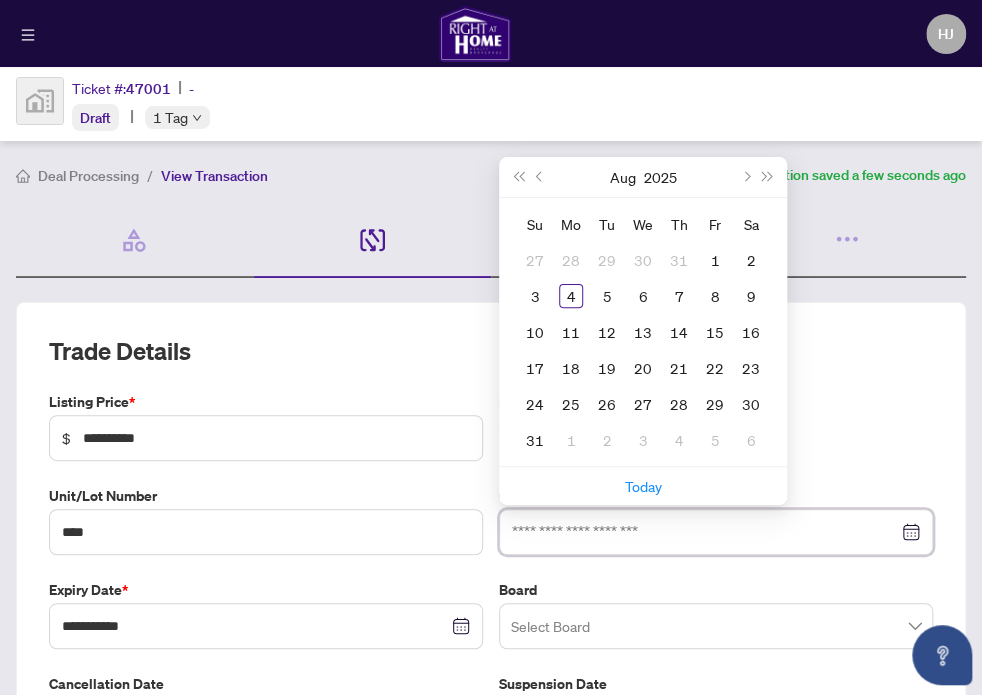 click at bounding box center (716, 532) 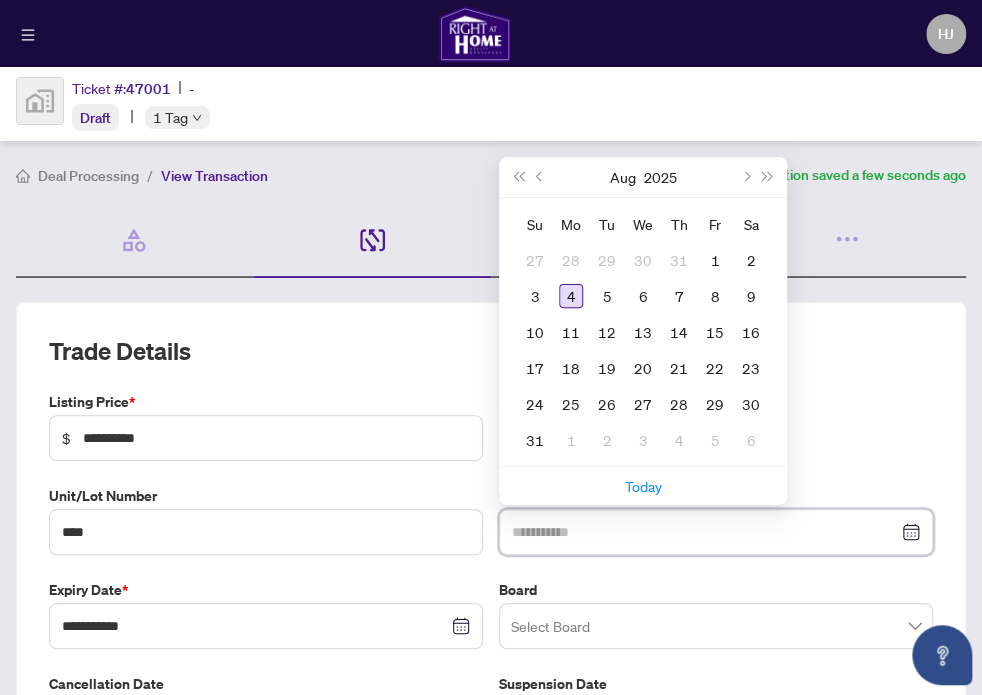 type on "**********" 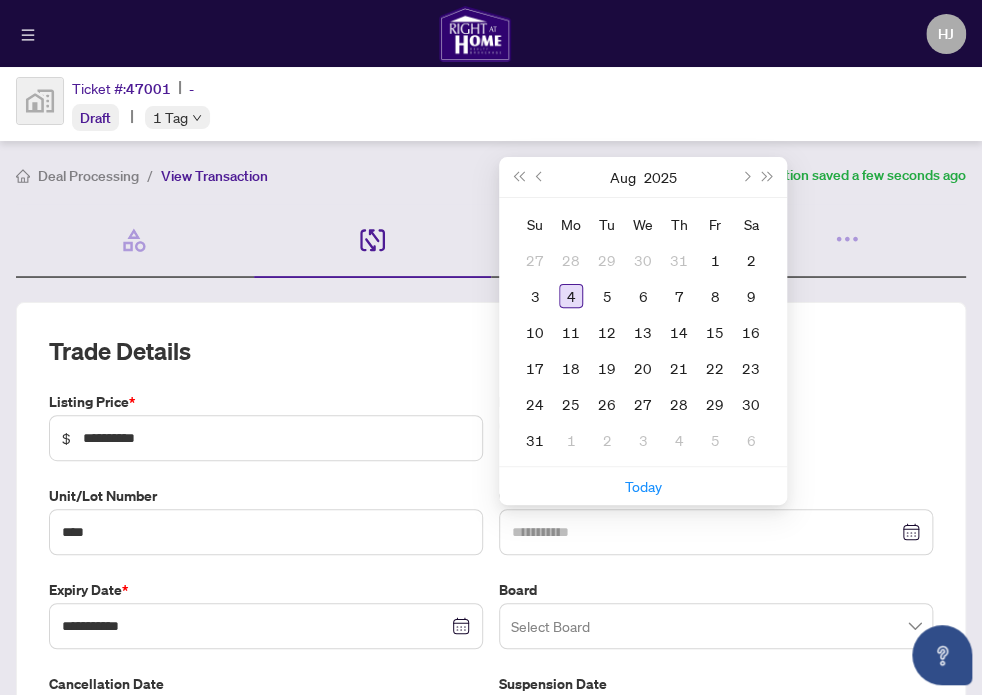 click on "4" at bounding box center (571, 296) 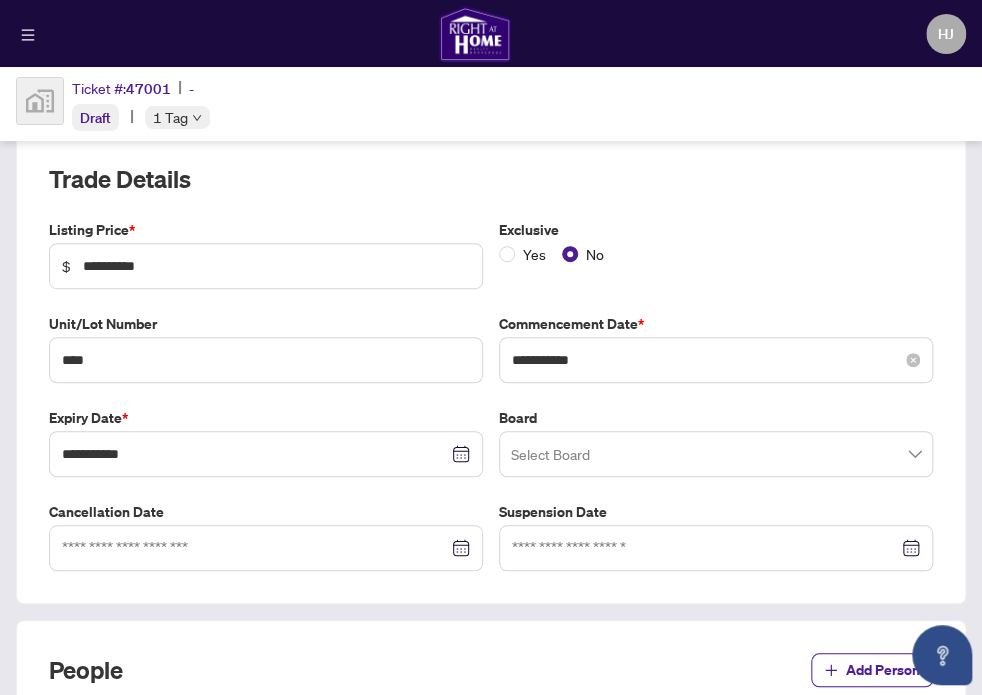 scroll, scrollTop: 175, scrollLeft: 0, axis: vertical 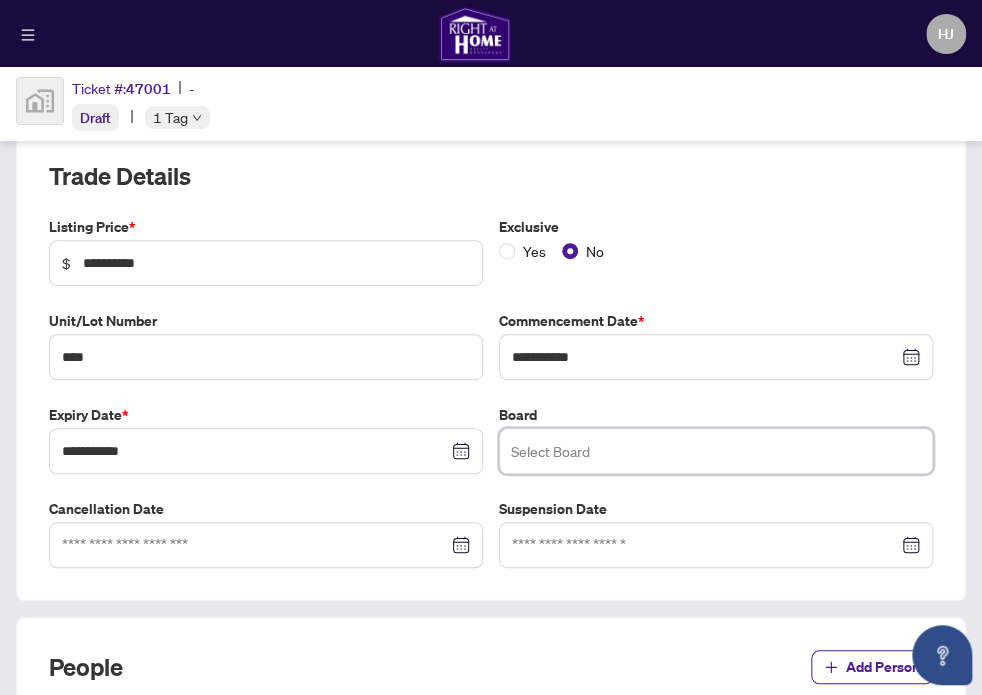 click at bounding box center [716, 451] 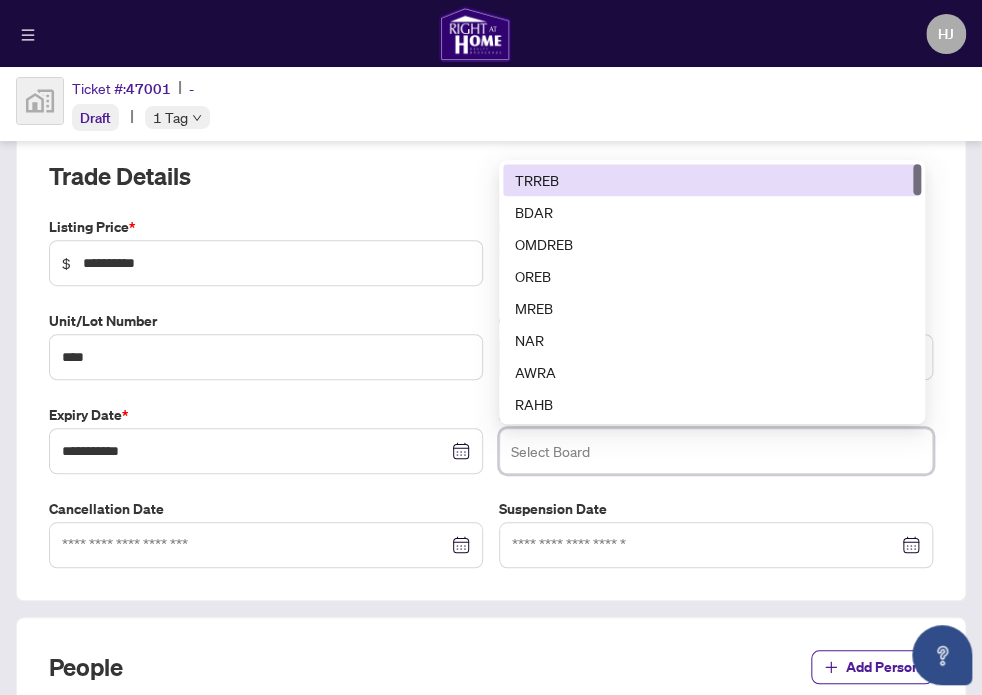 click at bounding box center (716, 451) 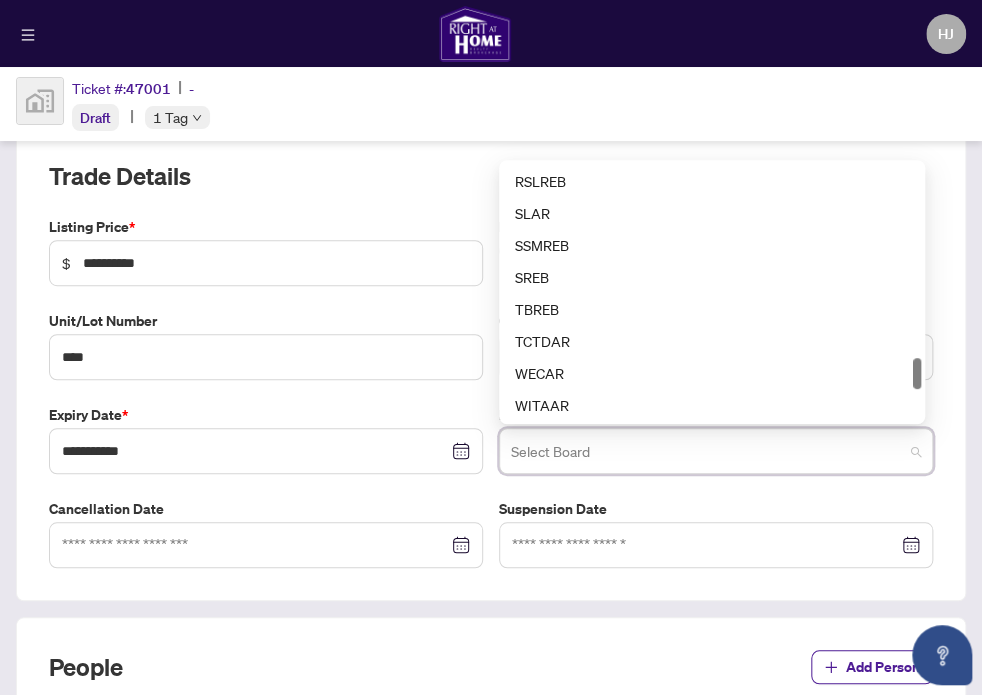 scroll, scrollTop: 1598, scrollLeft: 0, axis: vertical 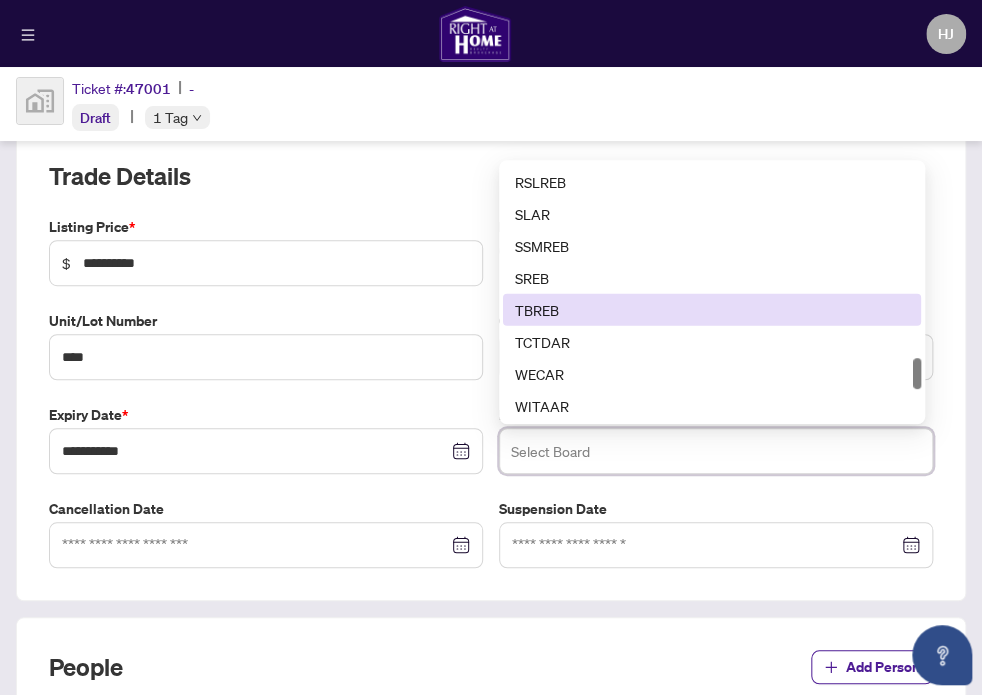click on "TBREB" at bounding box center (712, 310) 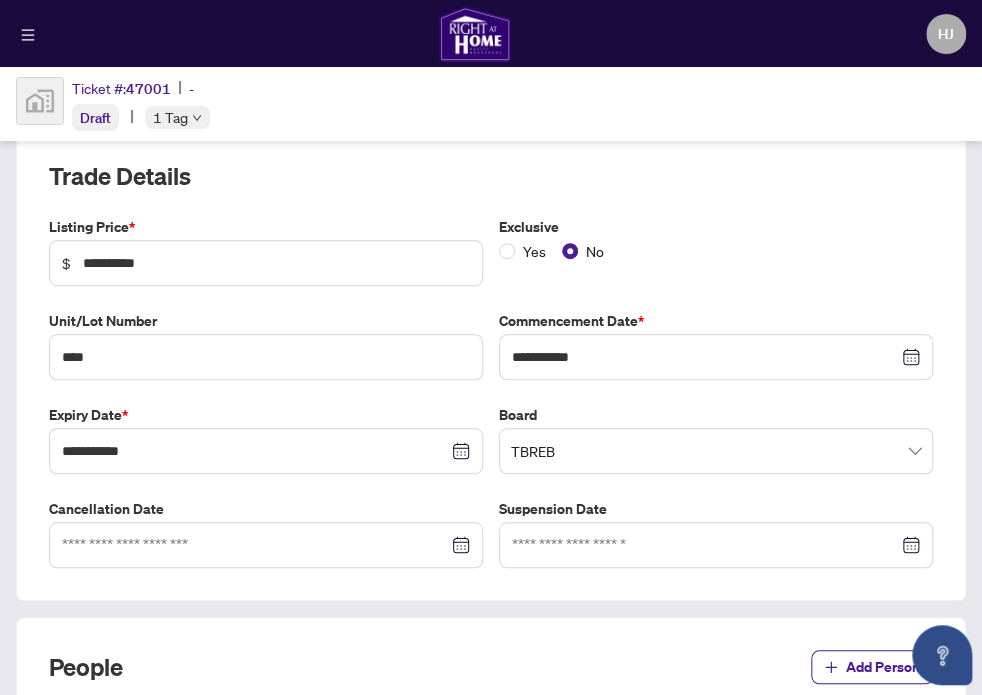 click on "**********" at bounding box center (491, 392) 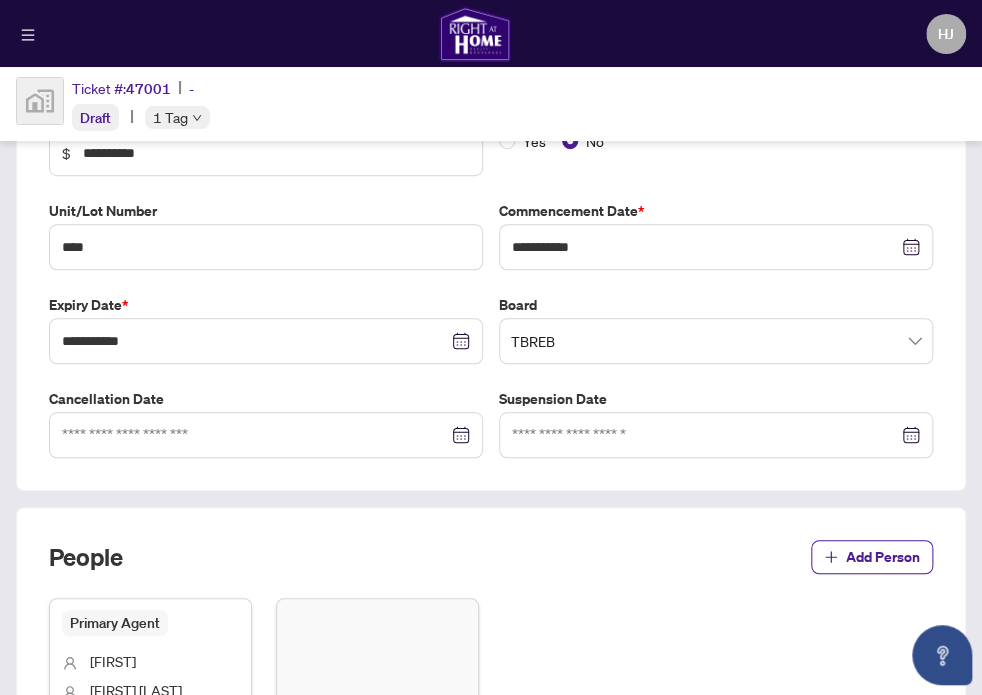 scroll, scrollTop: 304, scrollLeft: 0, axis: vertical 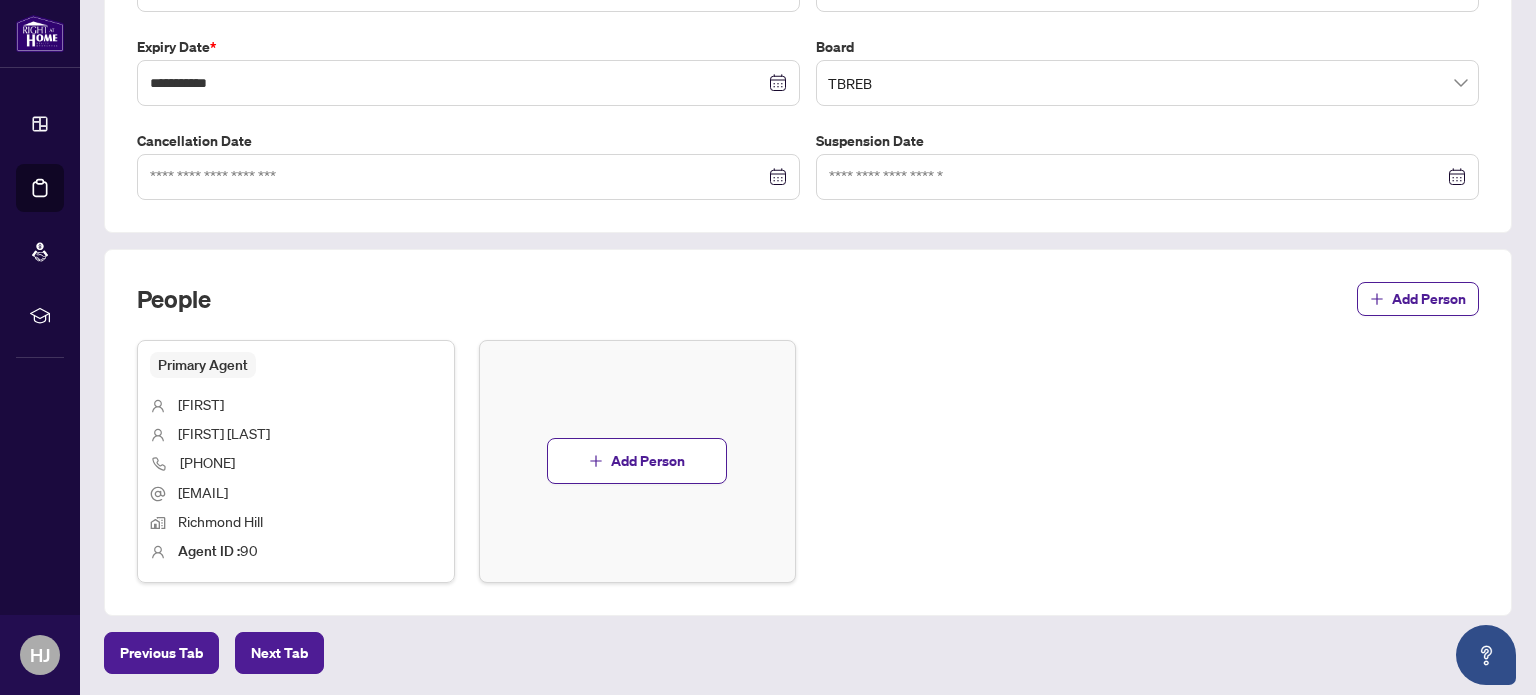 drag, startPoint x: 1523, startPoint y: 15, endPoint x: 1397, endPoint y: 519, distance: 519.5113 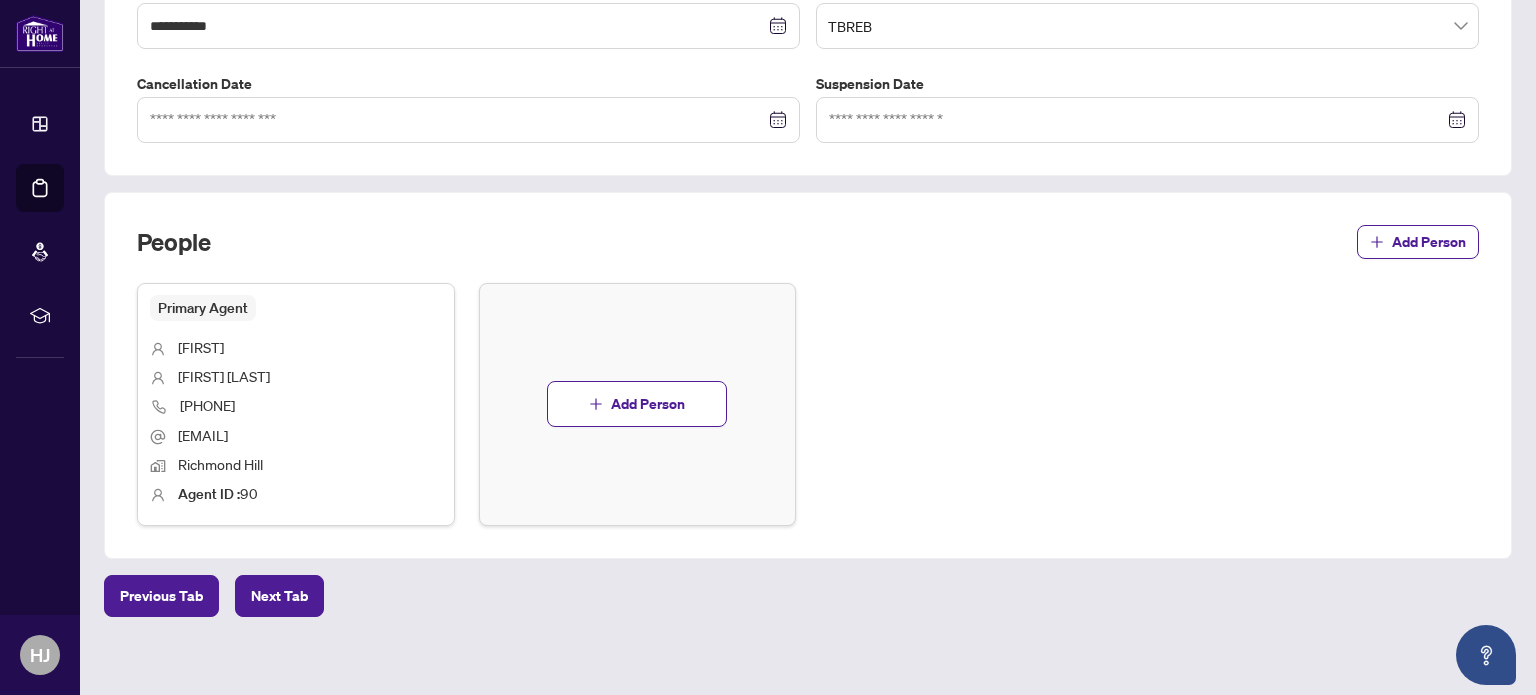 scroll, scrollTop: 572, scrollLeft: 0, axis: vertical 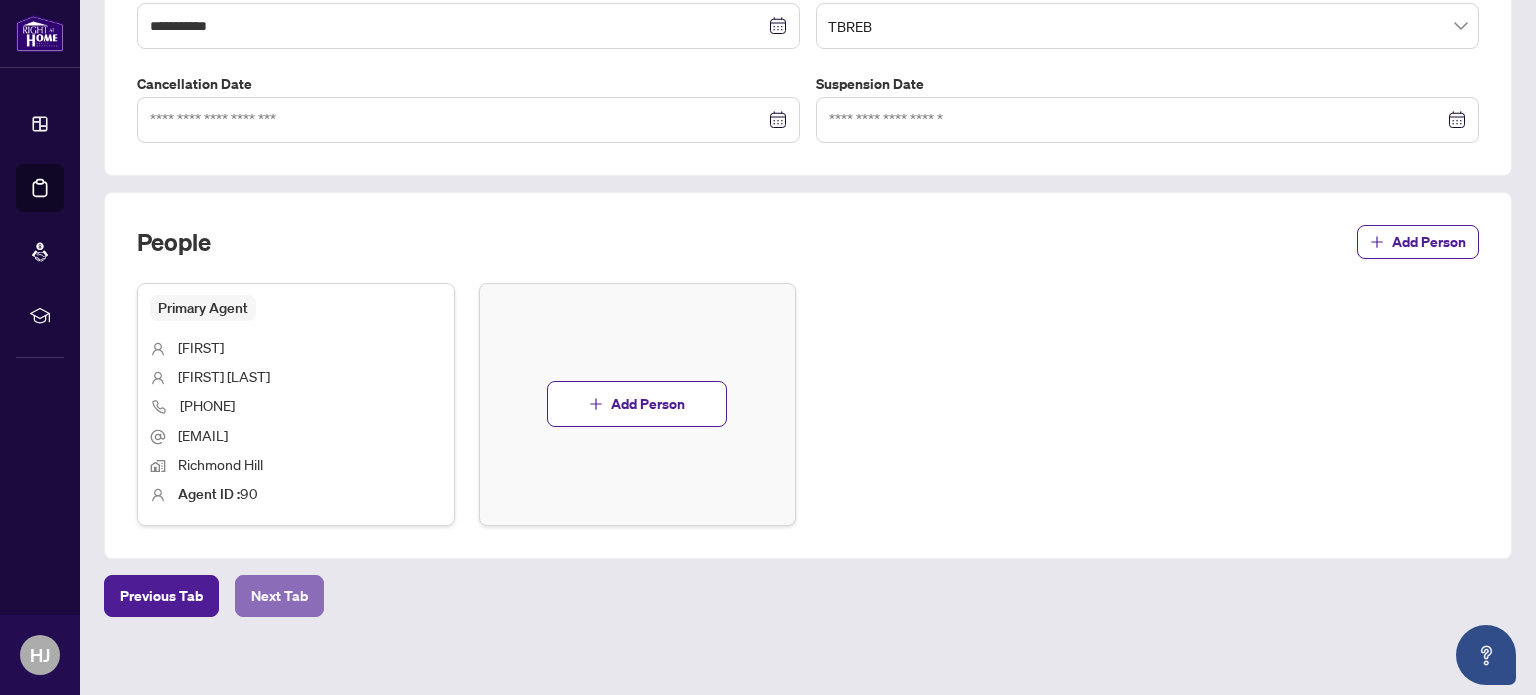 click on "Next Tab" at bounding box center (279, 596) 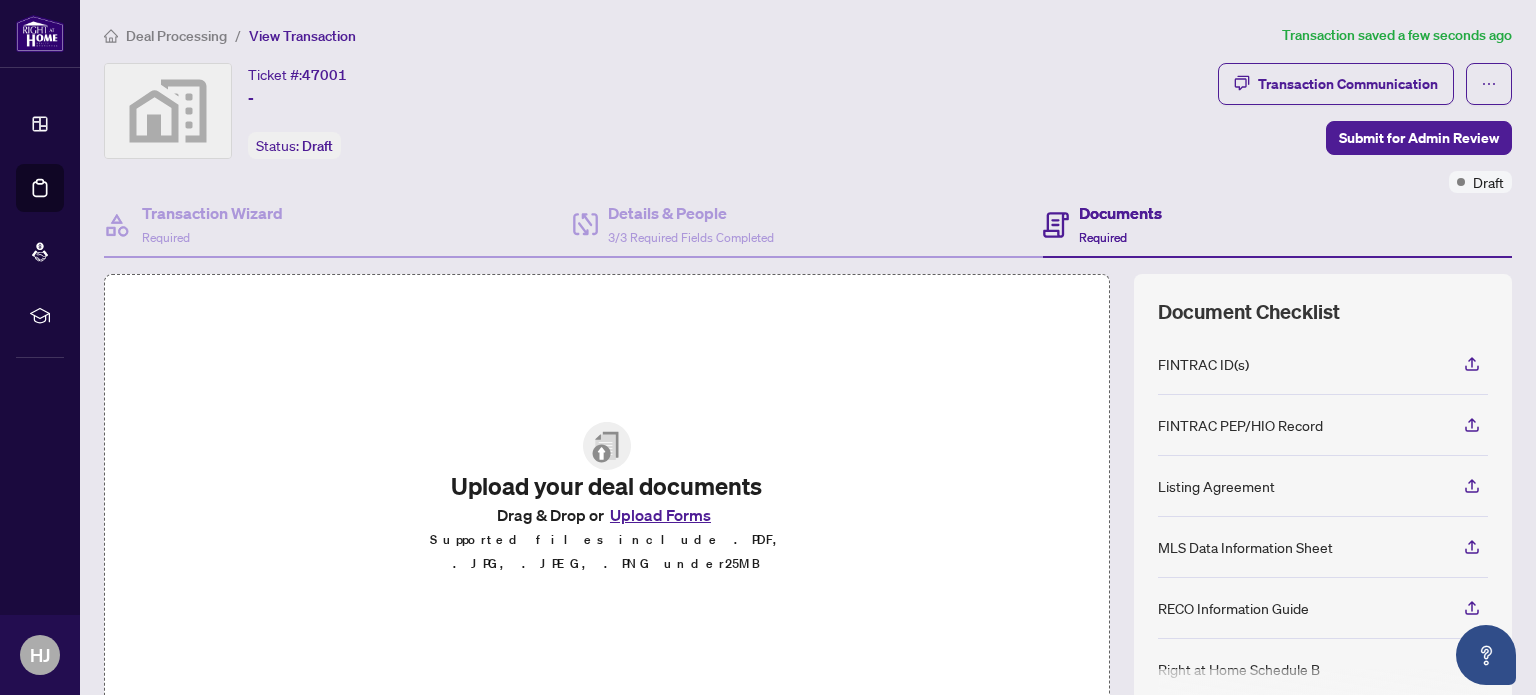 scroll, scrollTop: 177, scrollLeft: 0, axis: vertical 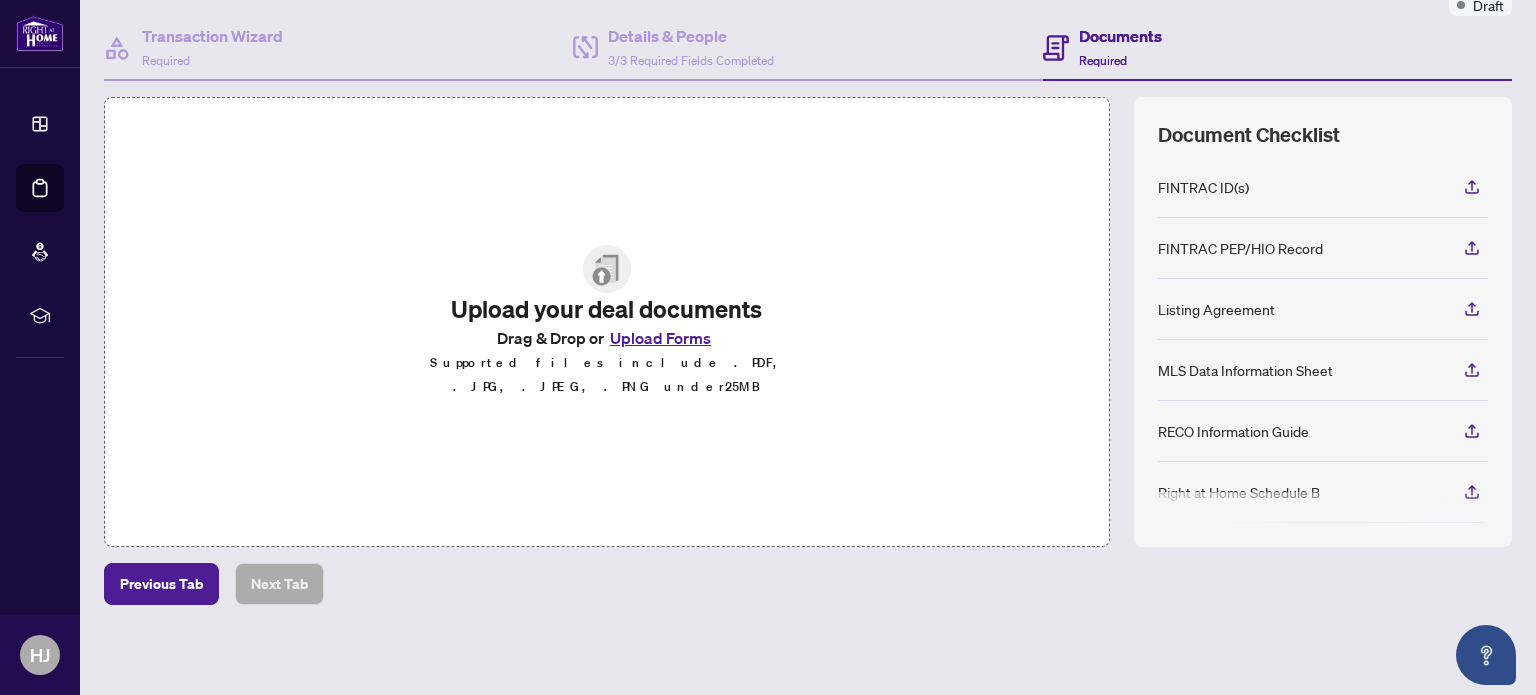 click on "Upload Forms" at bounding box center [660, 338] 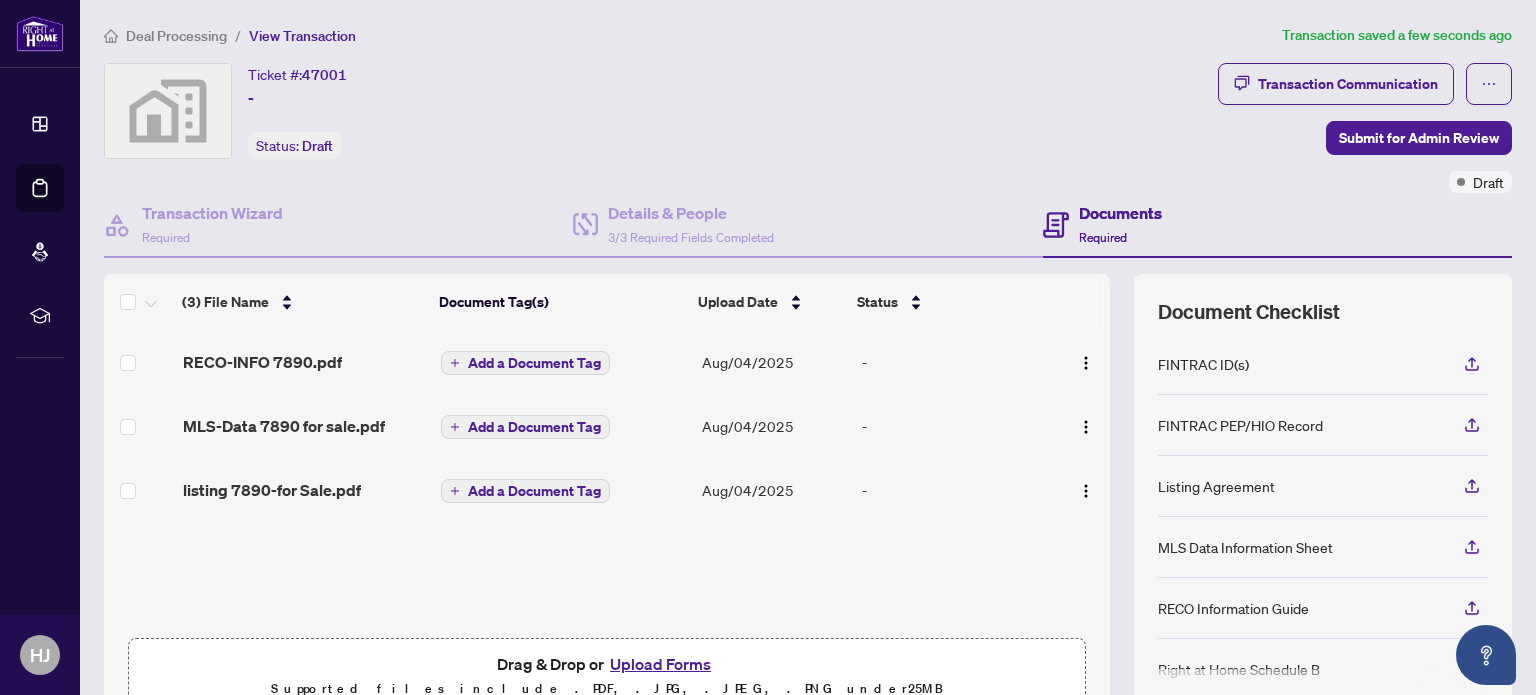 scroll, scrollTop: 0, scrollLeft: 0, axis: both 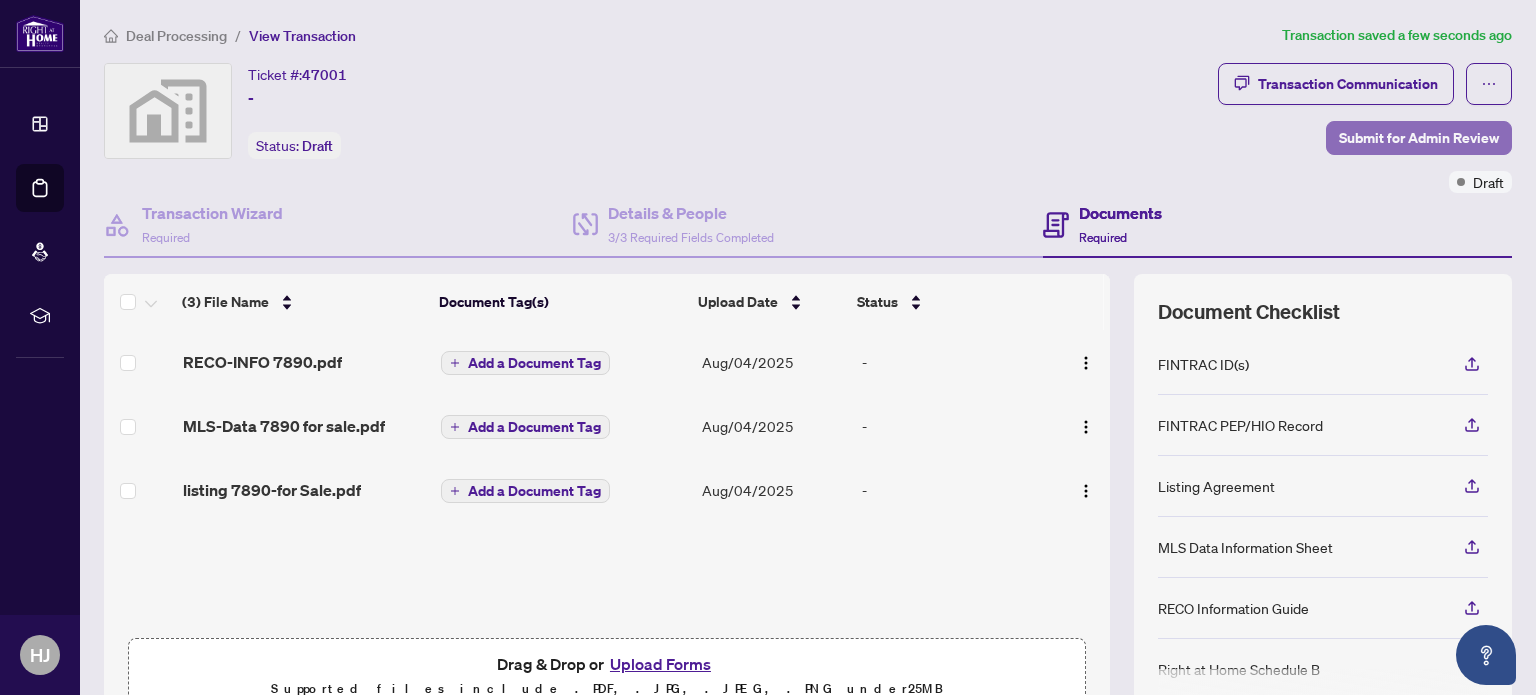 click on "Submit for Admin Review" at bounding box center [1419, 138] 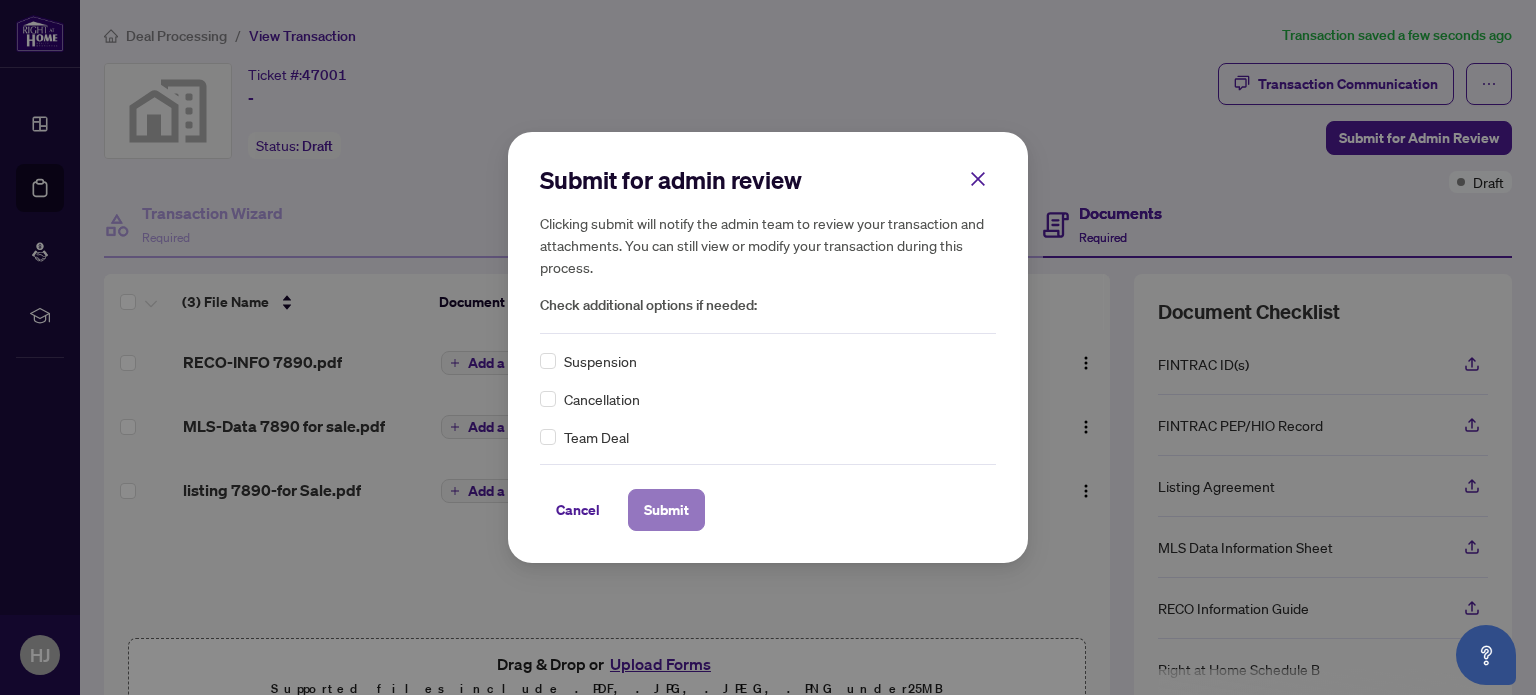 click on "Submit" at bounding box center (666, 510) 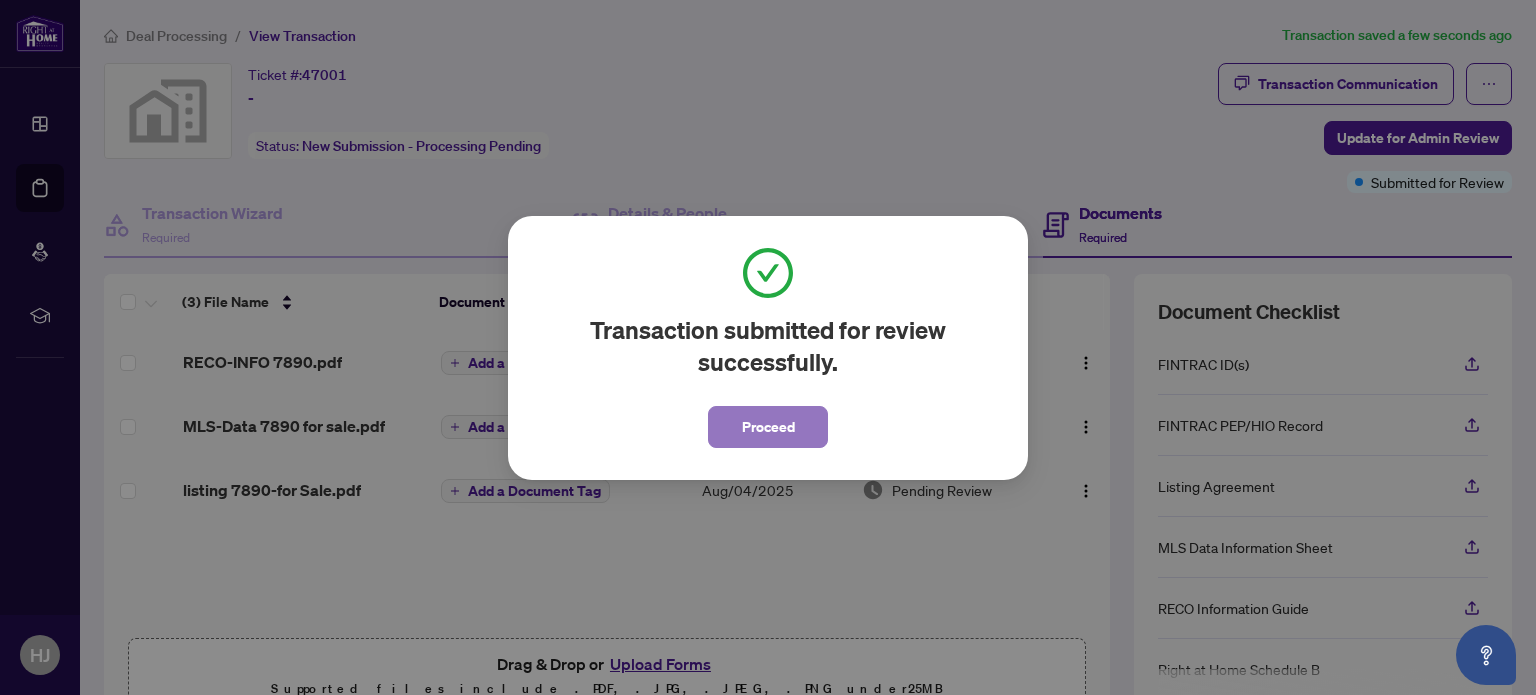 click on "Proceed" at bounding box center (768, 427) 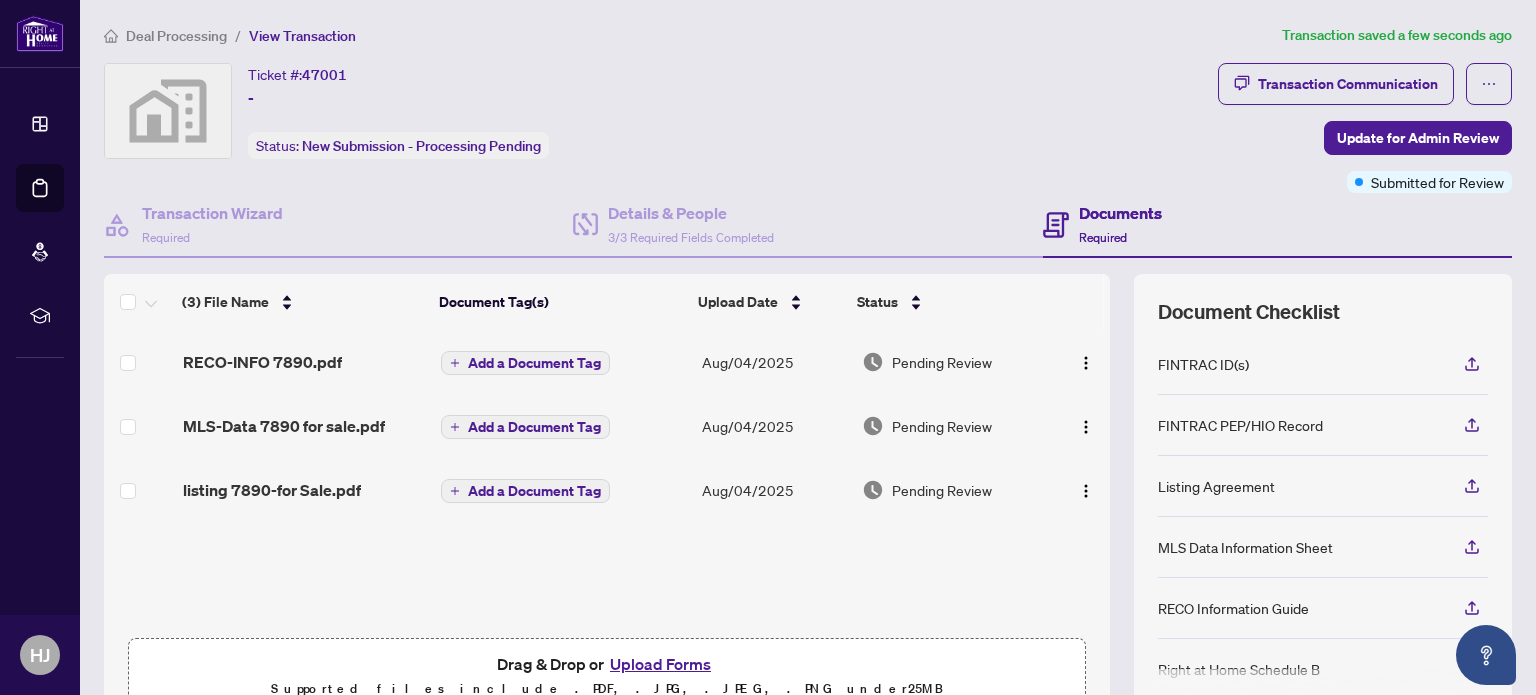drag, startPoint x: 739, startPoint y: 428, endPoint x: 1129, endPoint y: 85, distance: 519.37366 